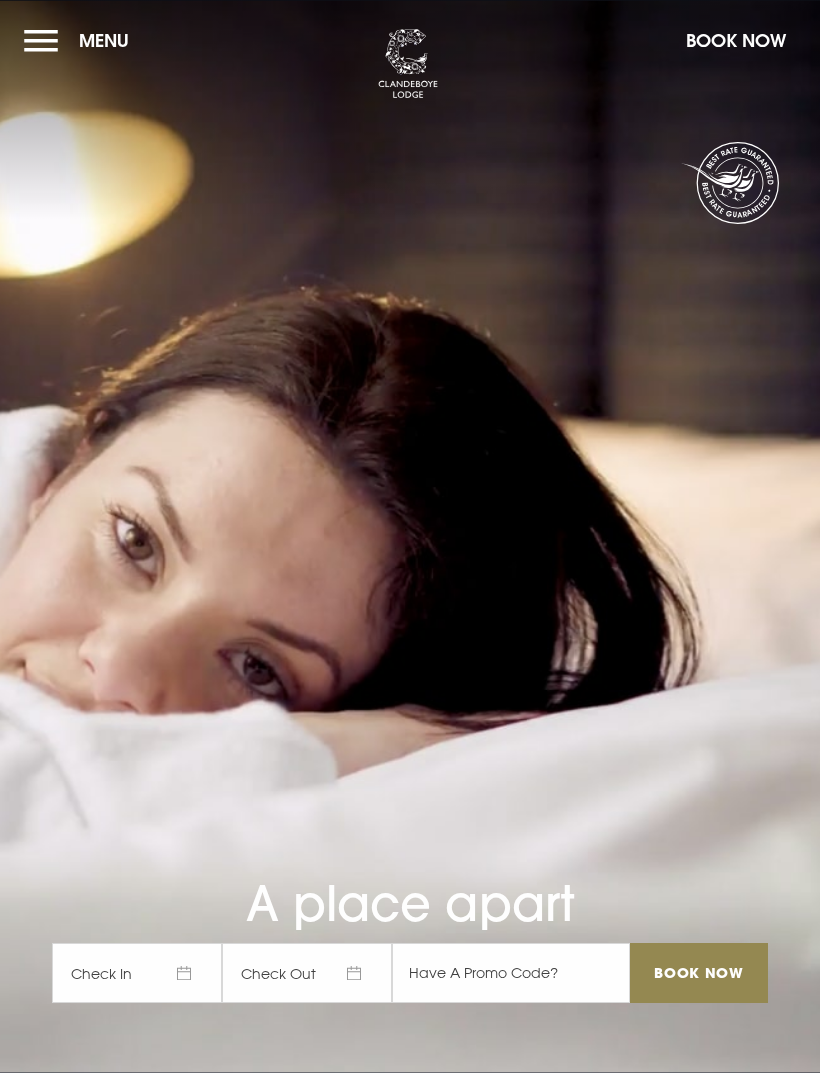 scroll, scrollTop: 0, scrollLeft: 0, axis: both 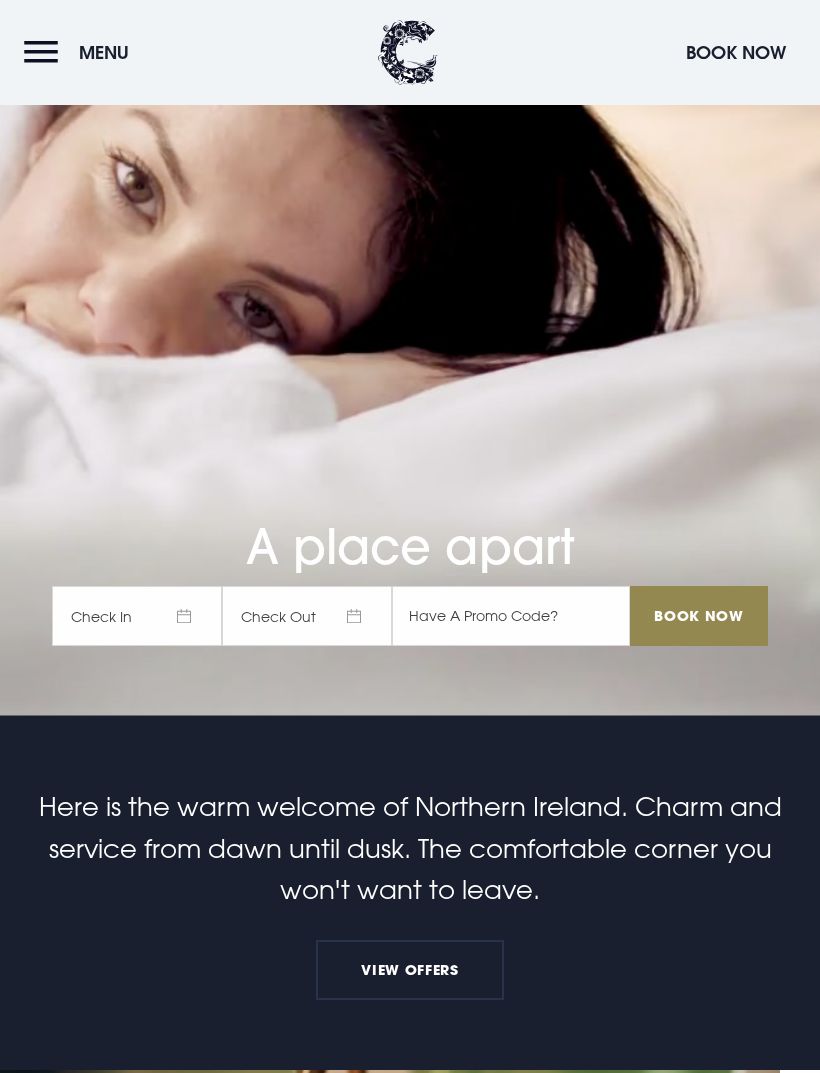 click on "Check In" at bounding box center (137, 616) 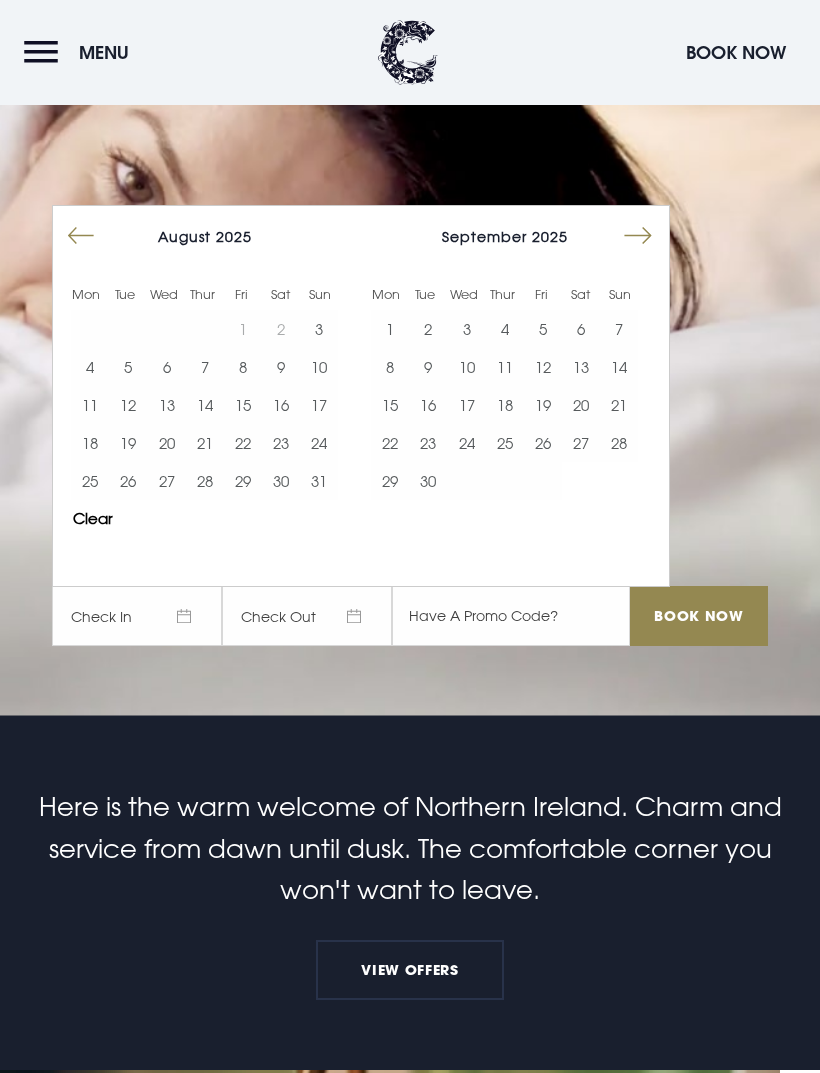 click on "10" at bounding box center (319, 367) 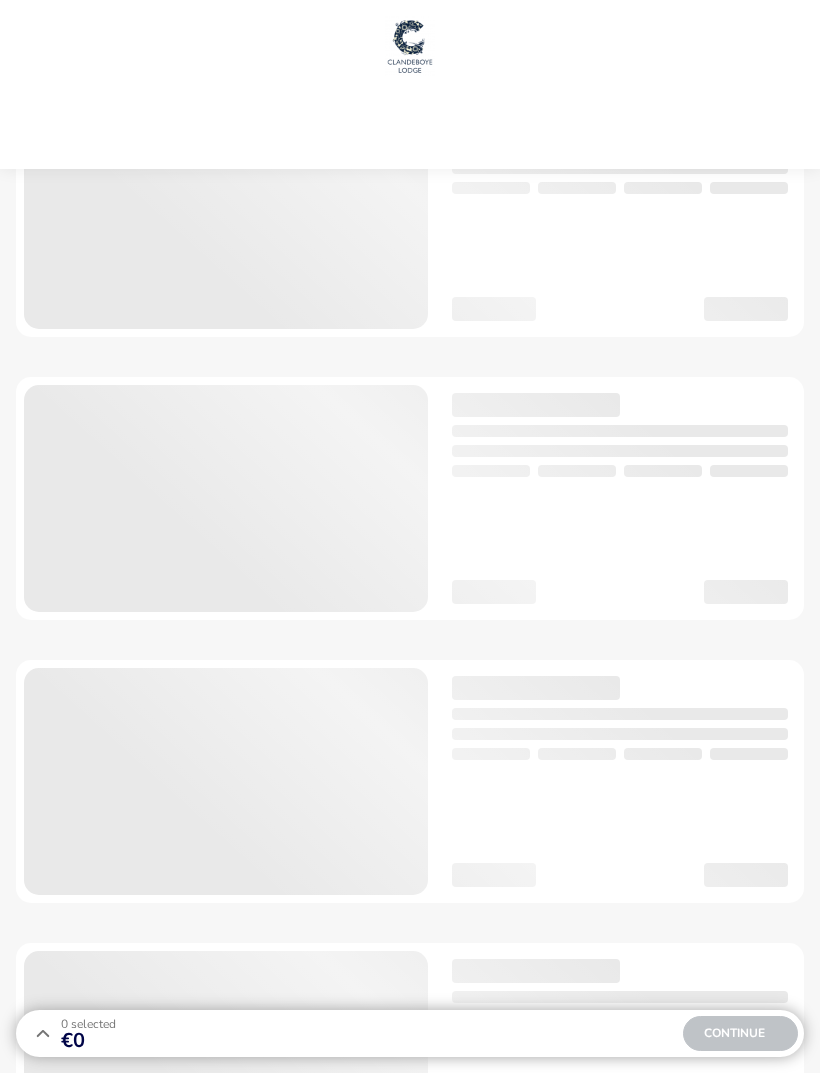 scroll, scrollTop: 0, scrollLeft: 0, axis: both 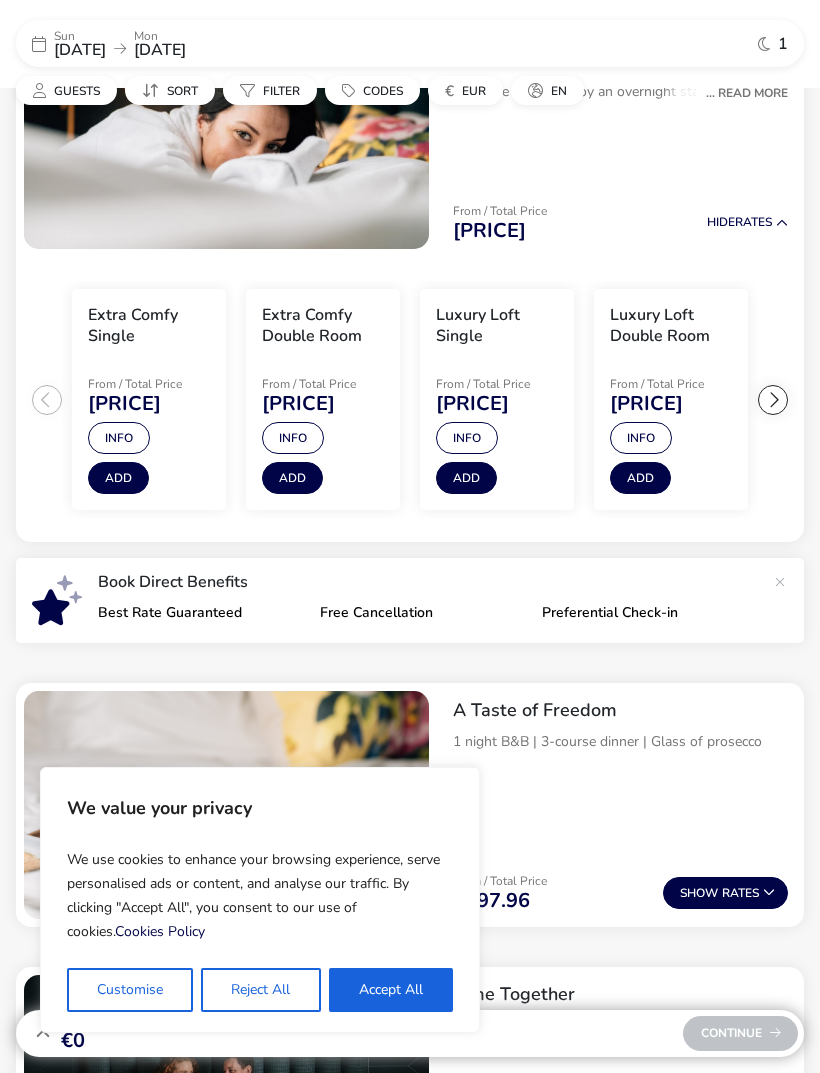 click on "Accept All" at bounding box center [391, 990] 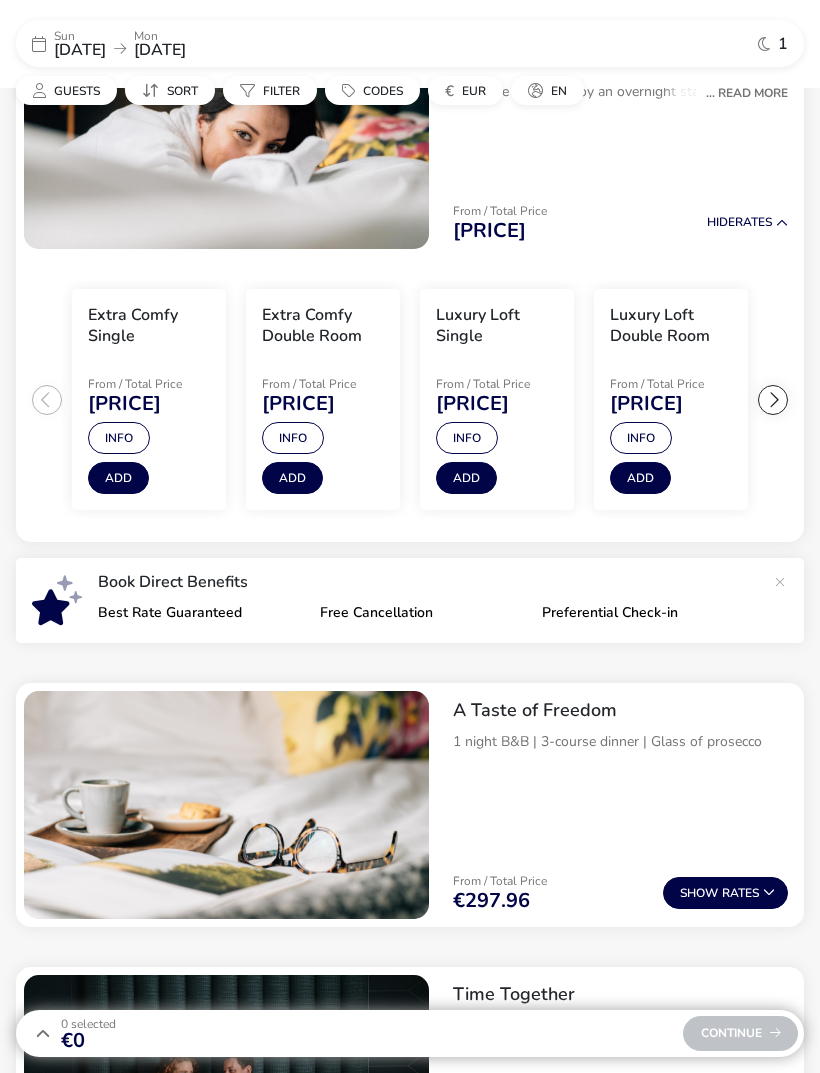 click on "Guests" at bounding box center (77, 91) 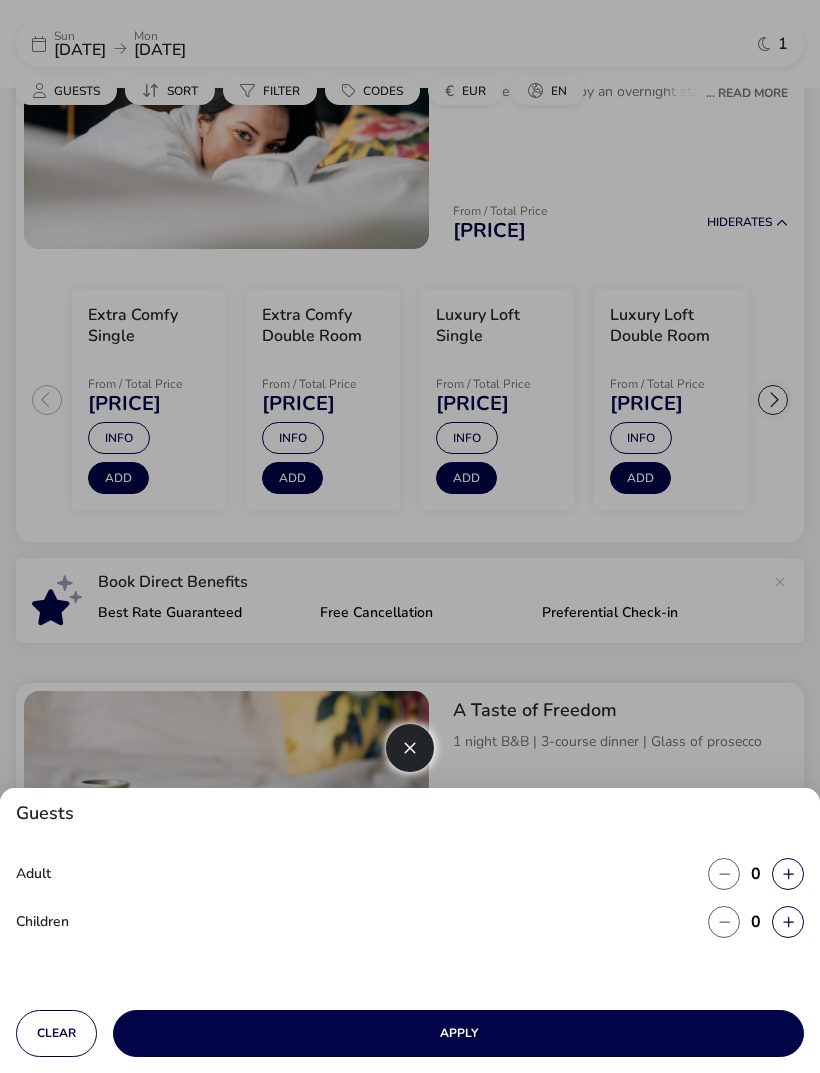 click at bounding box center [788, 874] 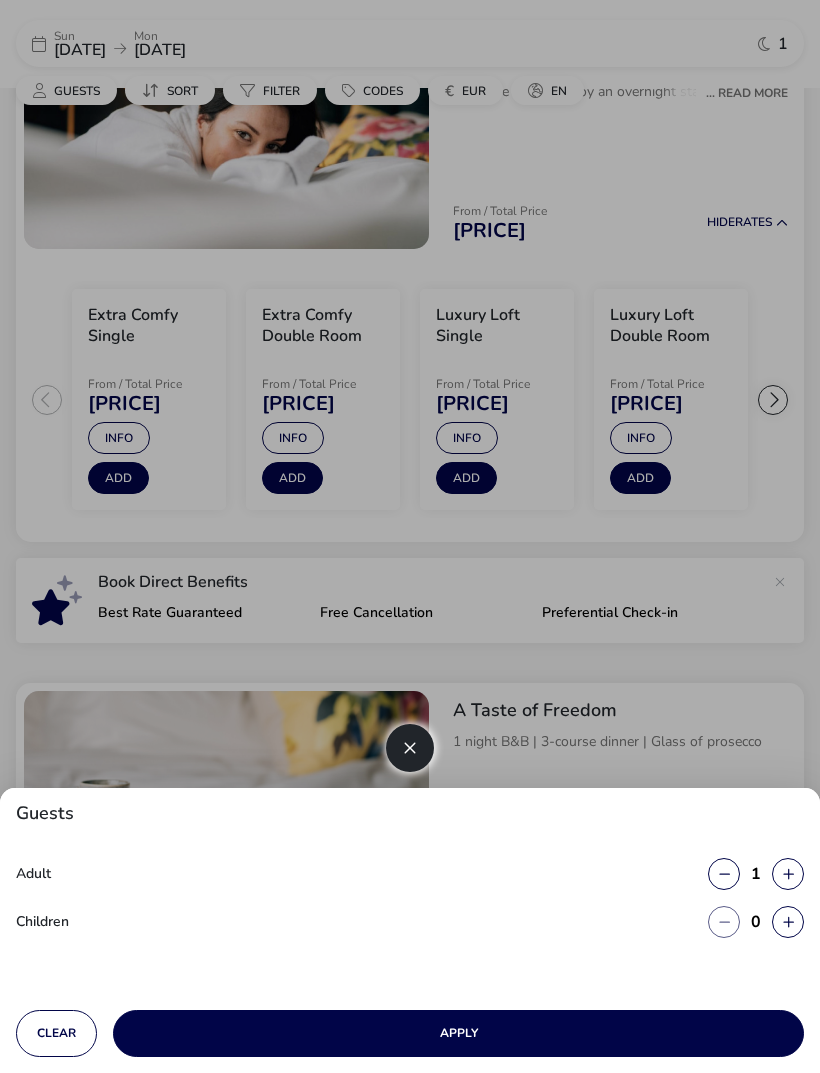 click at bounding box center (788, 874) 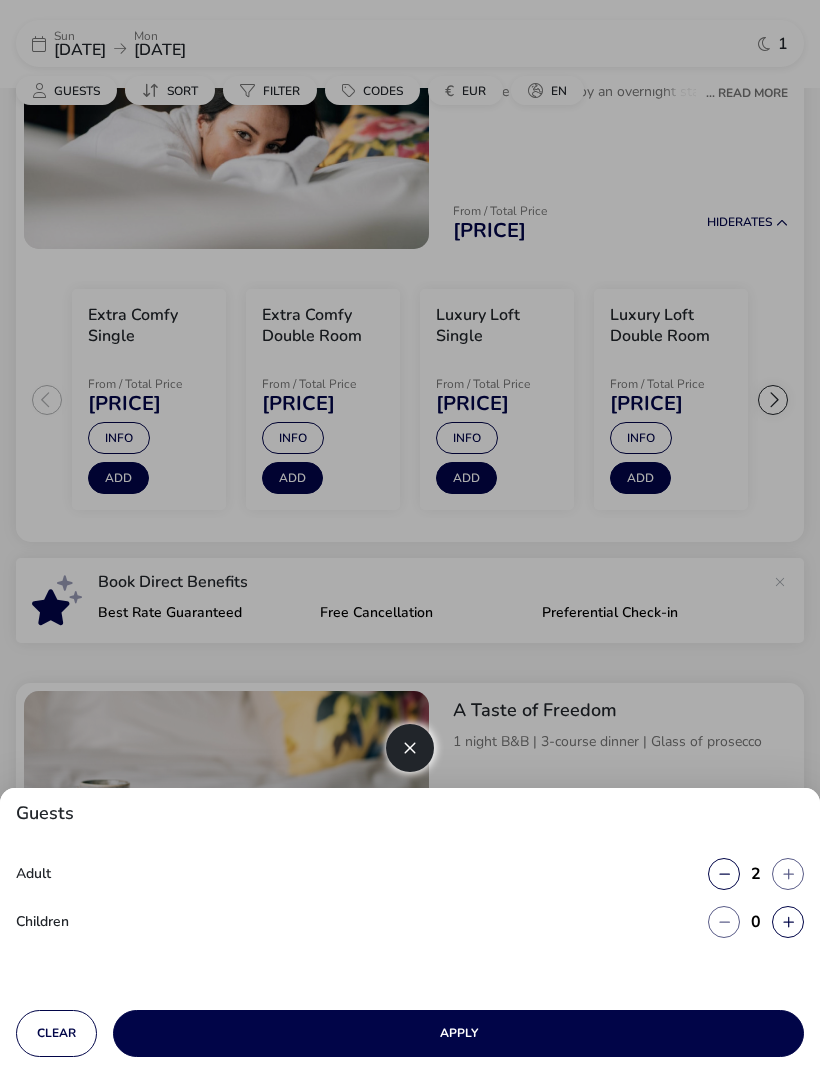 click on "Apply" at bounding box center (458, 1033) 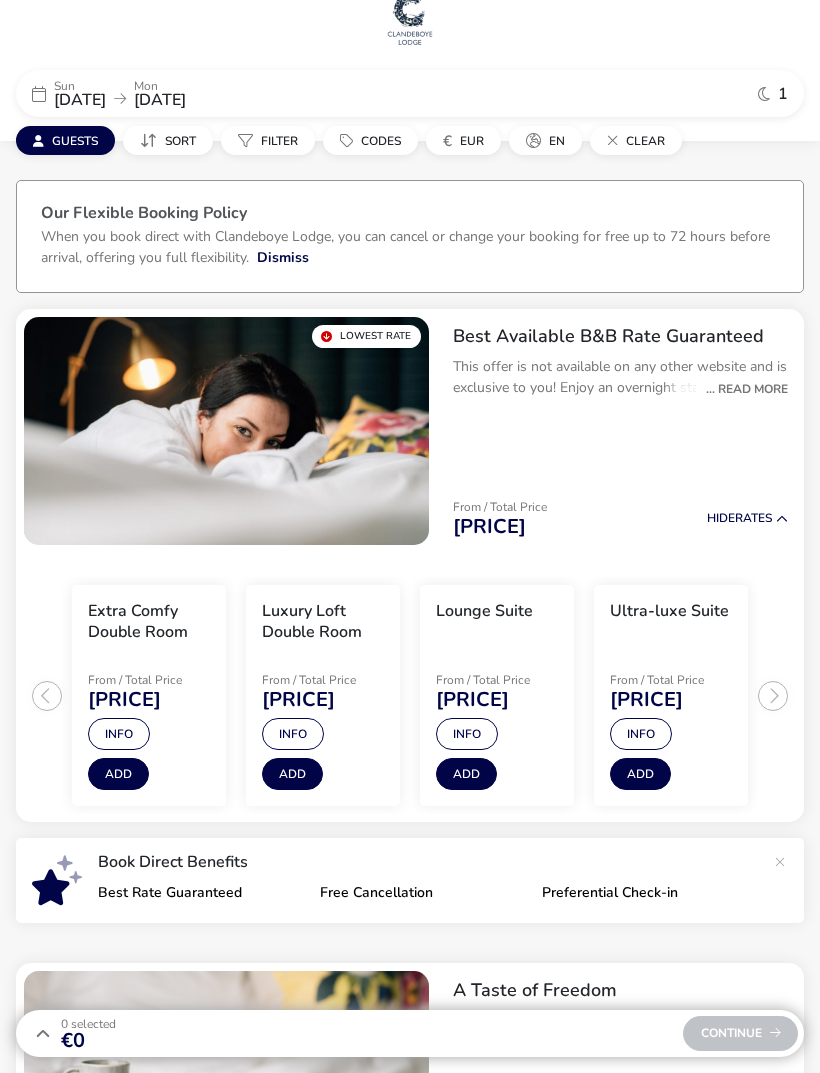 scroll, scrollTop: 0, scrollLeft: 0, axis: both 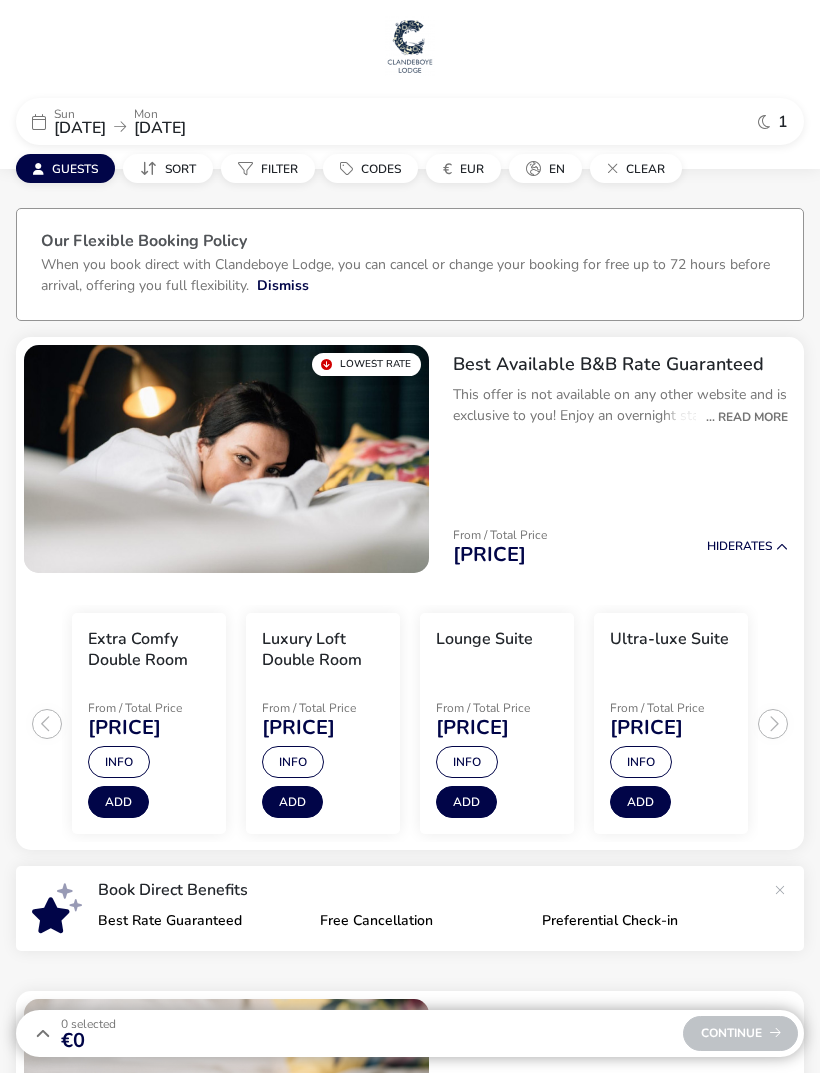 click on "... Read More" at bounding box center [742, 417] 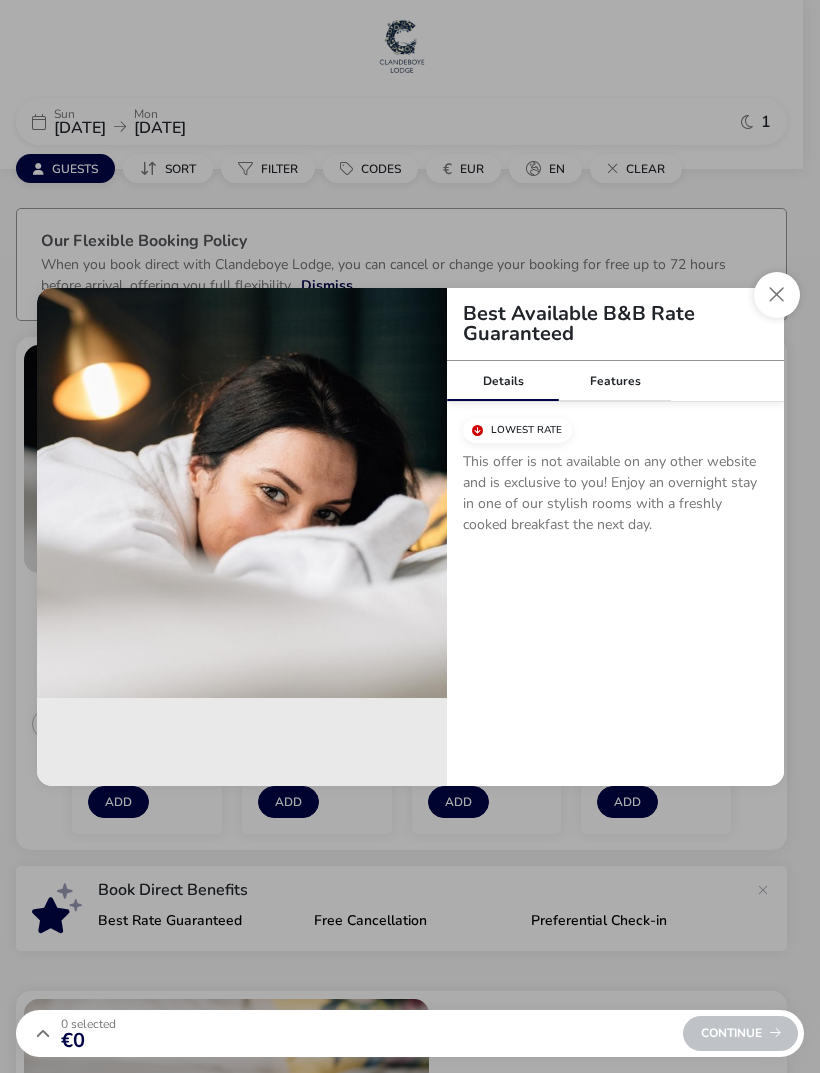 click on "Features" at bounding box center (615, 381) 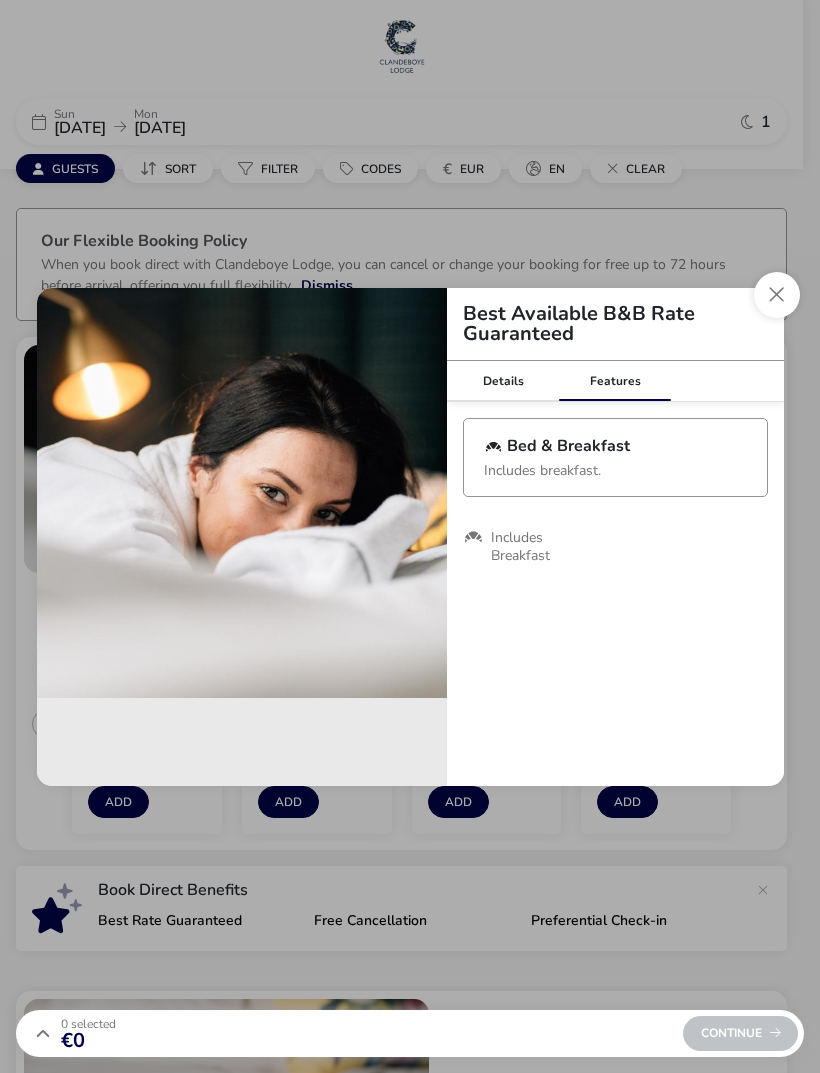 click on "Details" at bounding box center [503, 381] 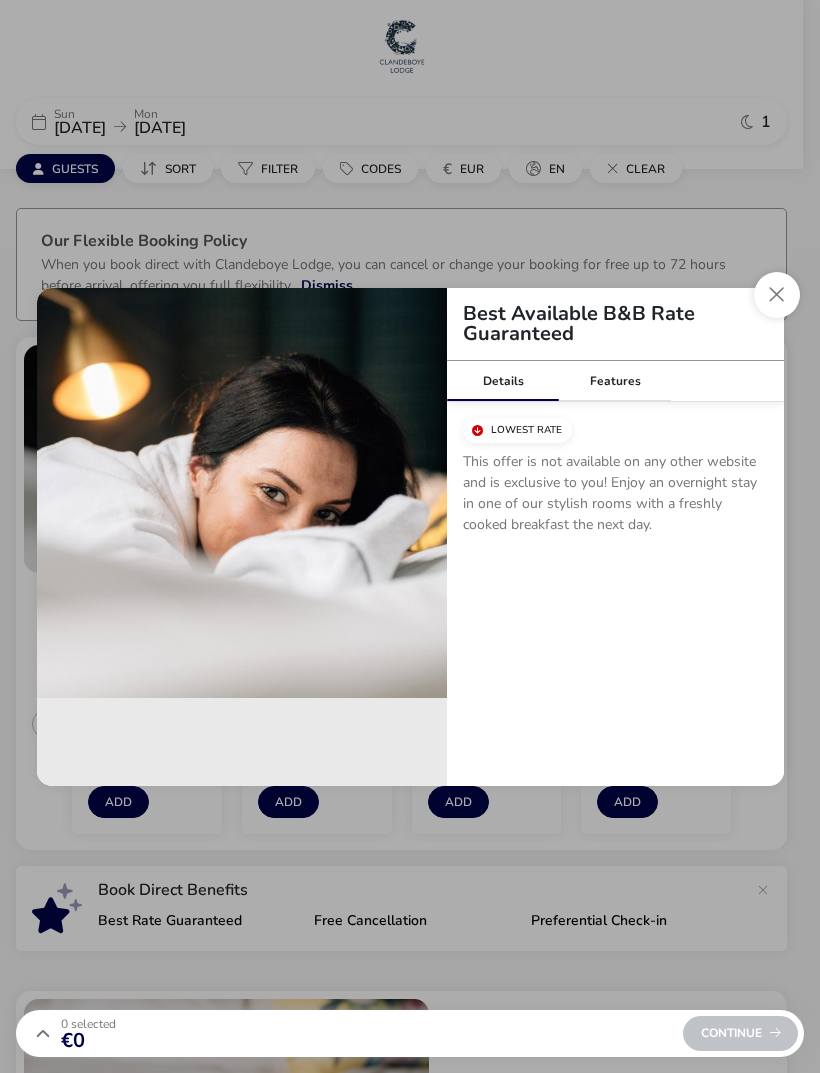click at bounding box center [777, 295] 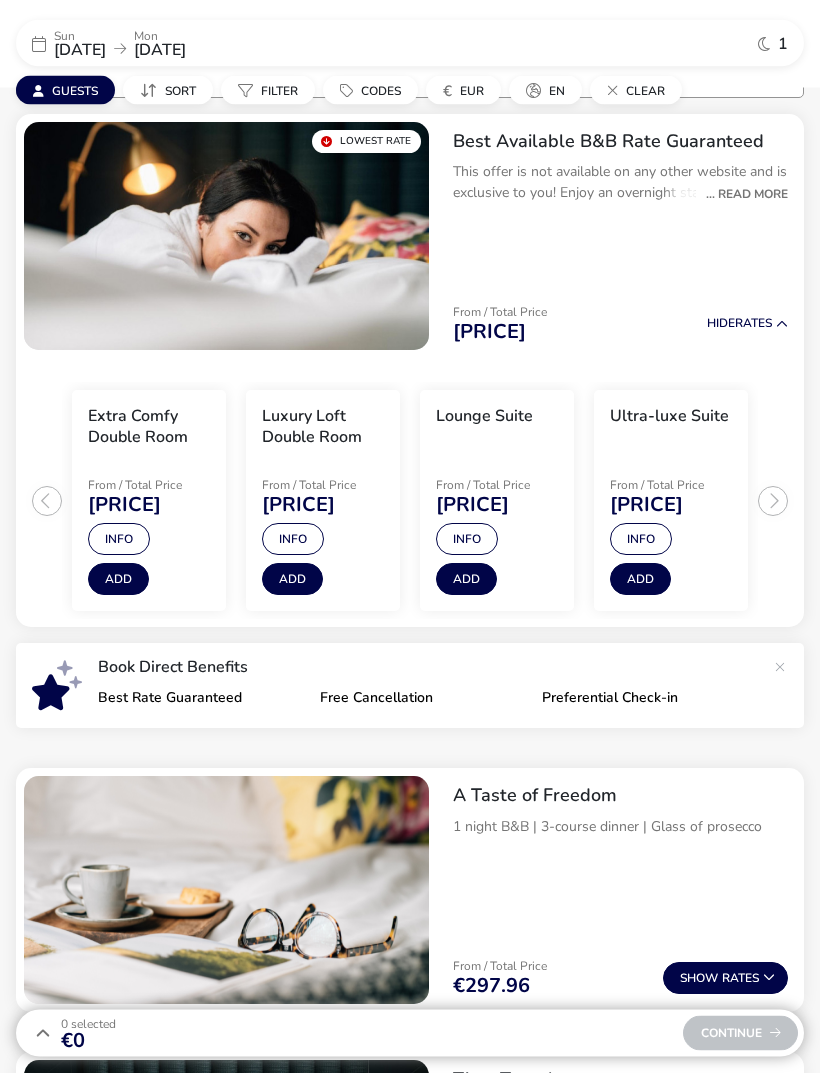 scroll, scrollTop: 109, scrollLeft: 0, axis: vertical 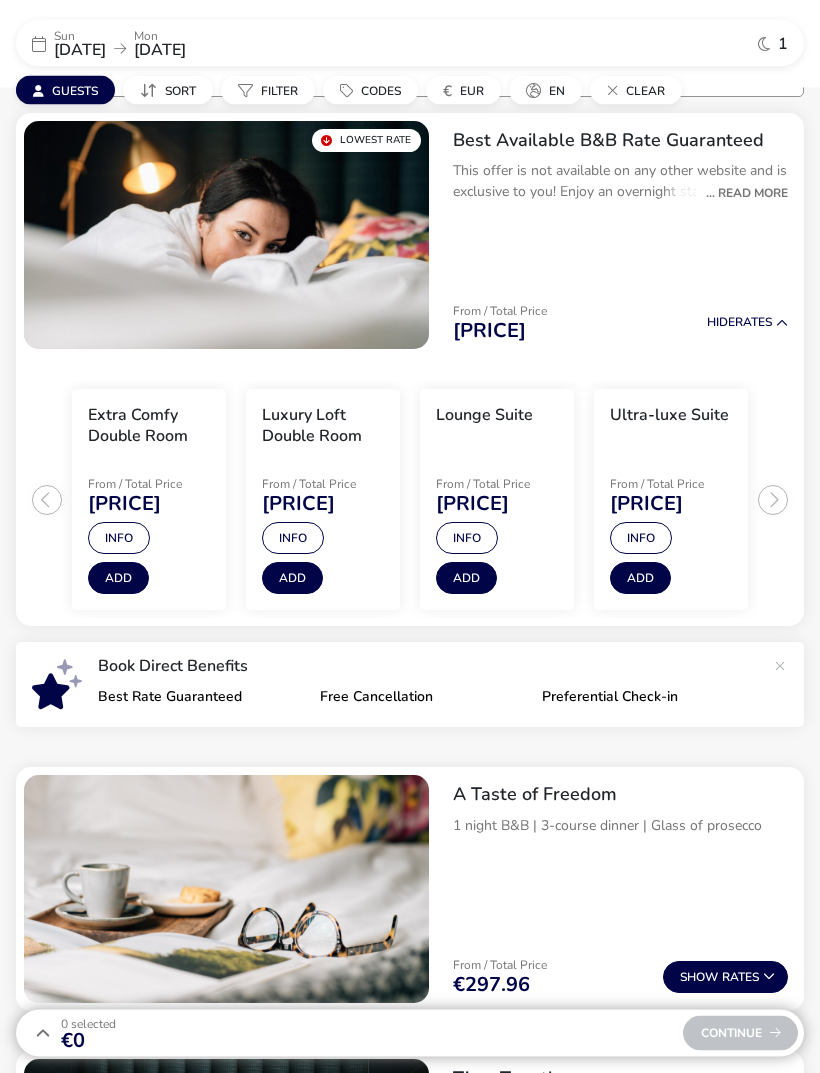 click on "Extra Comfy Double Room   From / Total Price  €223.47  Info   Add   Luxury Loft Double Room   From / Total Price  €246.39  Info   Add   Lounge Suite   From / Total Price  €315.15  Info   Add   Ultra-luxe Suite   From / Total Price  €429.75  Info   Add" at bounding box center [410, 493] 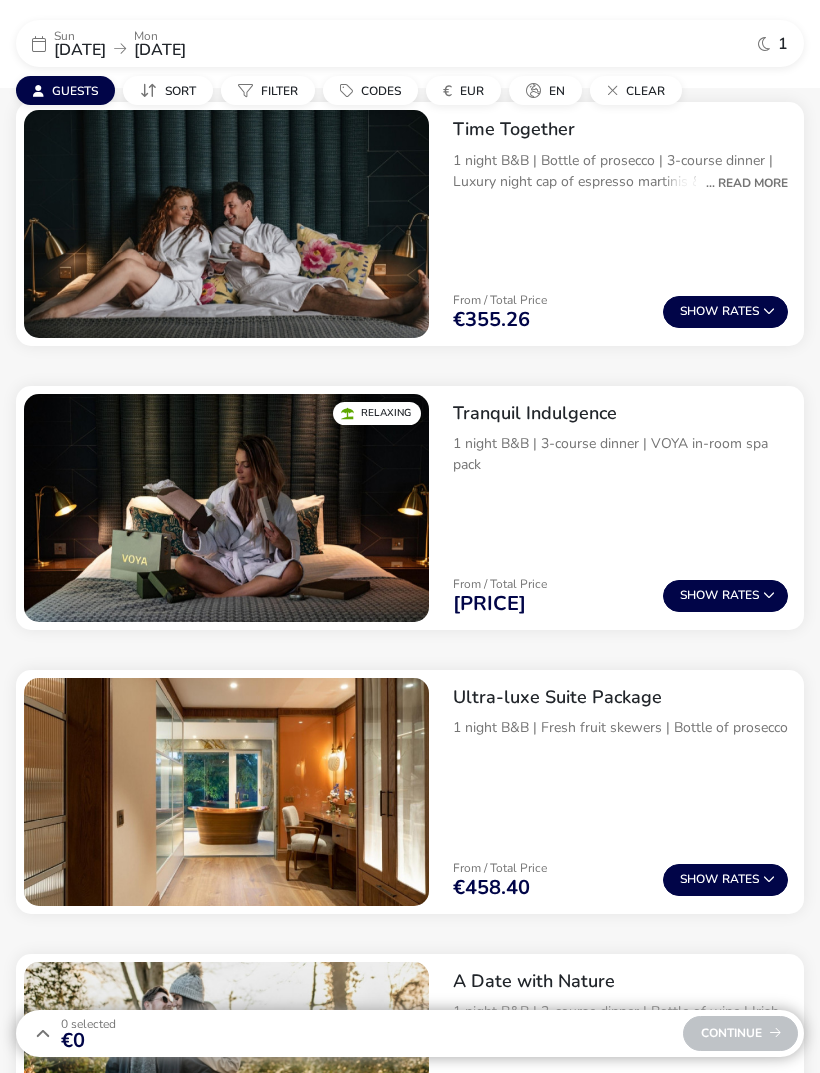 scroll, scrollTop: 1054, scrollLeft: 0, axis: vertical 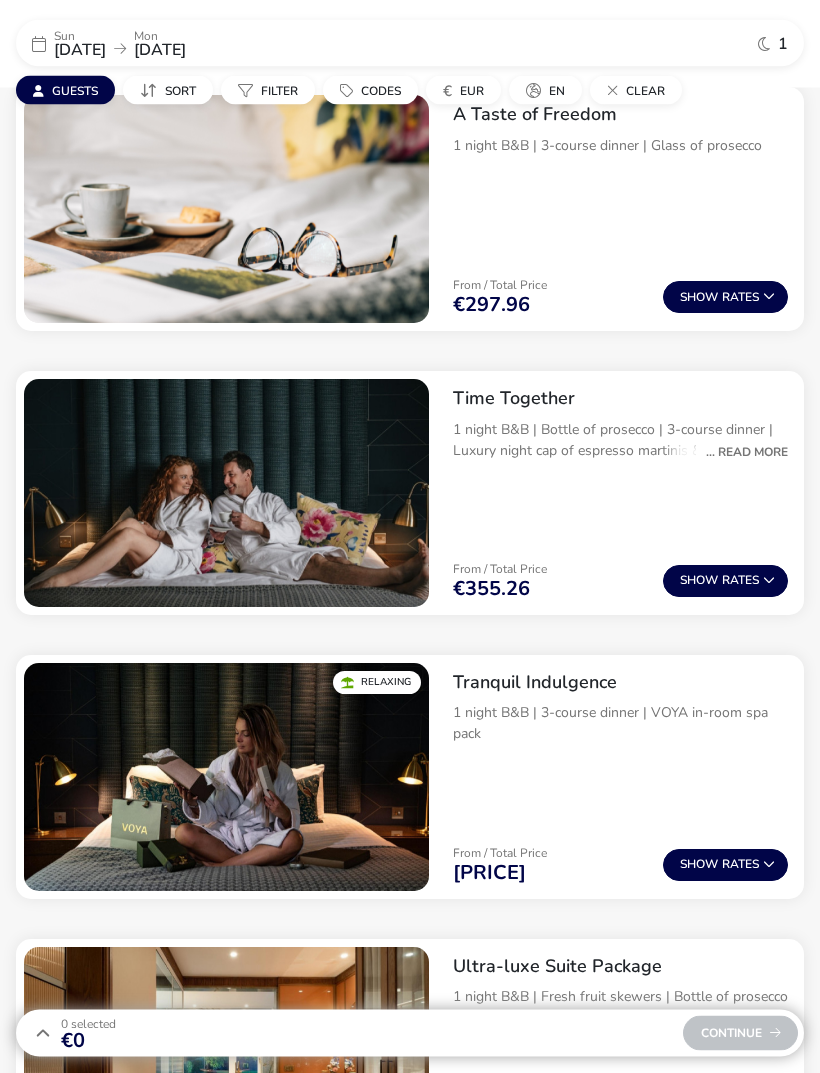 click on "1 night B&B | 3-course dinner | VOYA in-room spa pack" at bounding box center [620, 724] 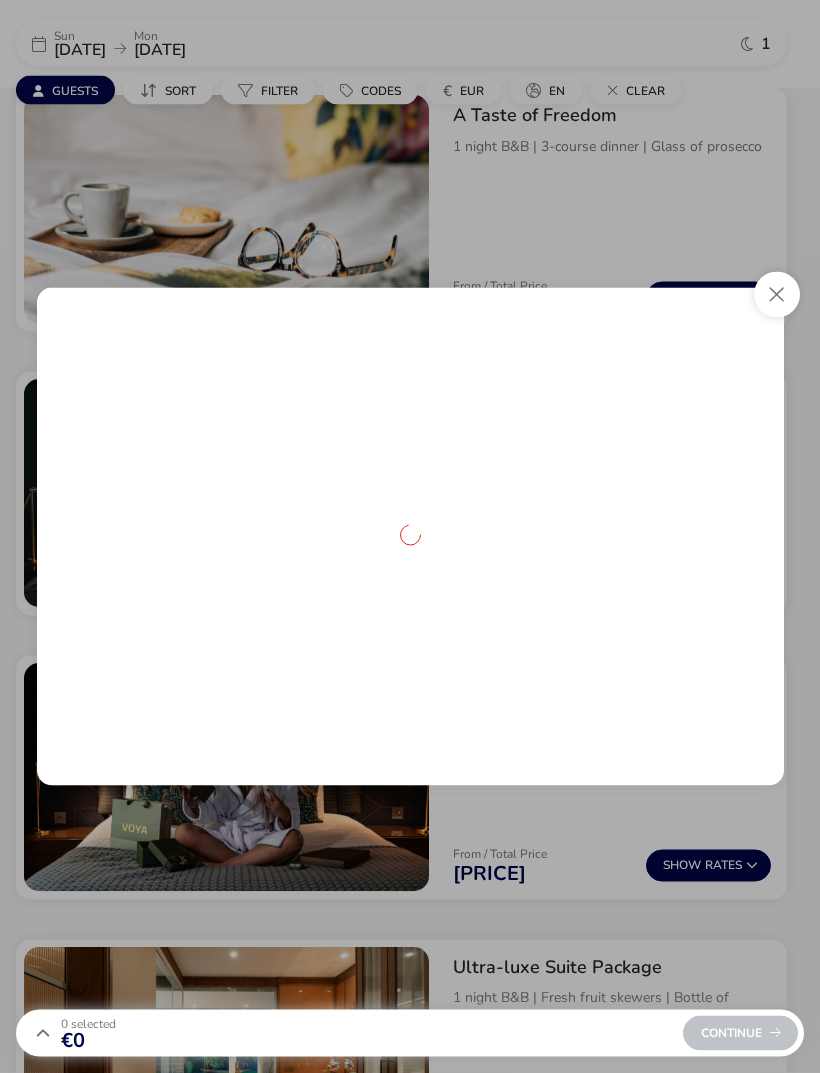 scroll, scrollTop: 790, scrollLeft: 0, axis: vertical 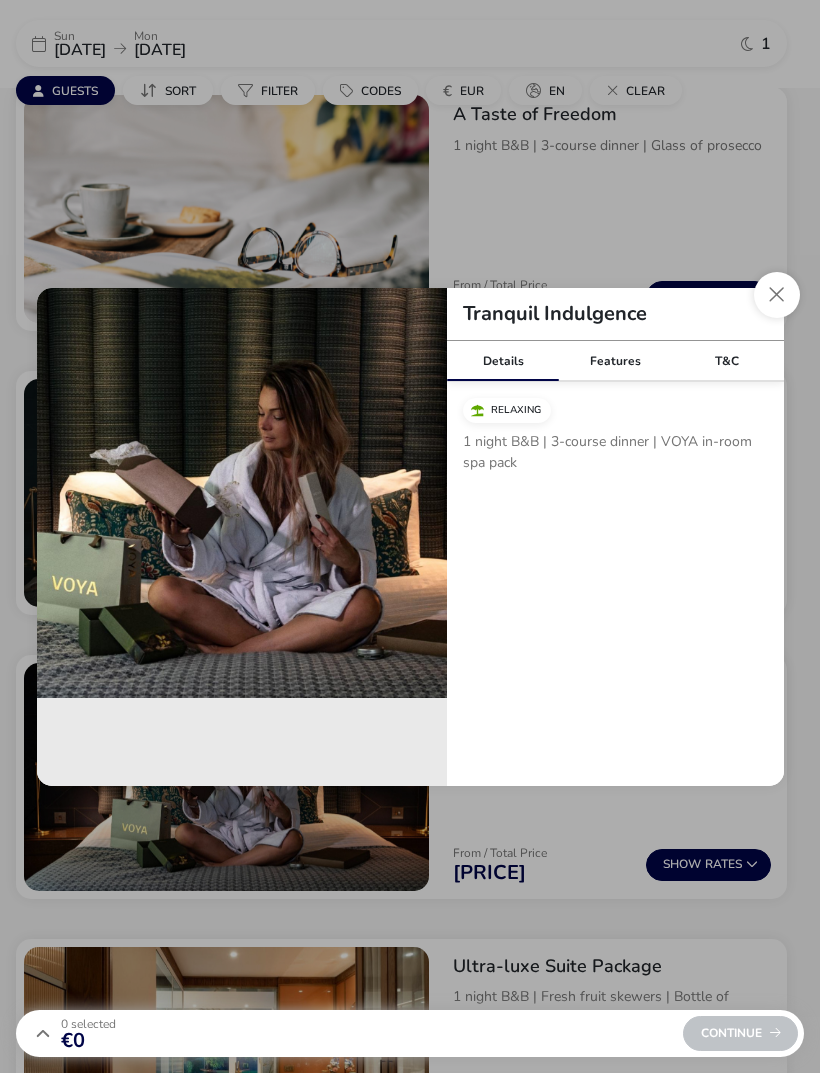 click on "Features" at bounding box center [615, 361] 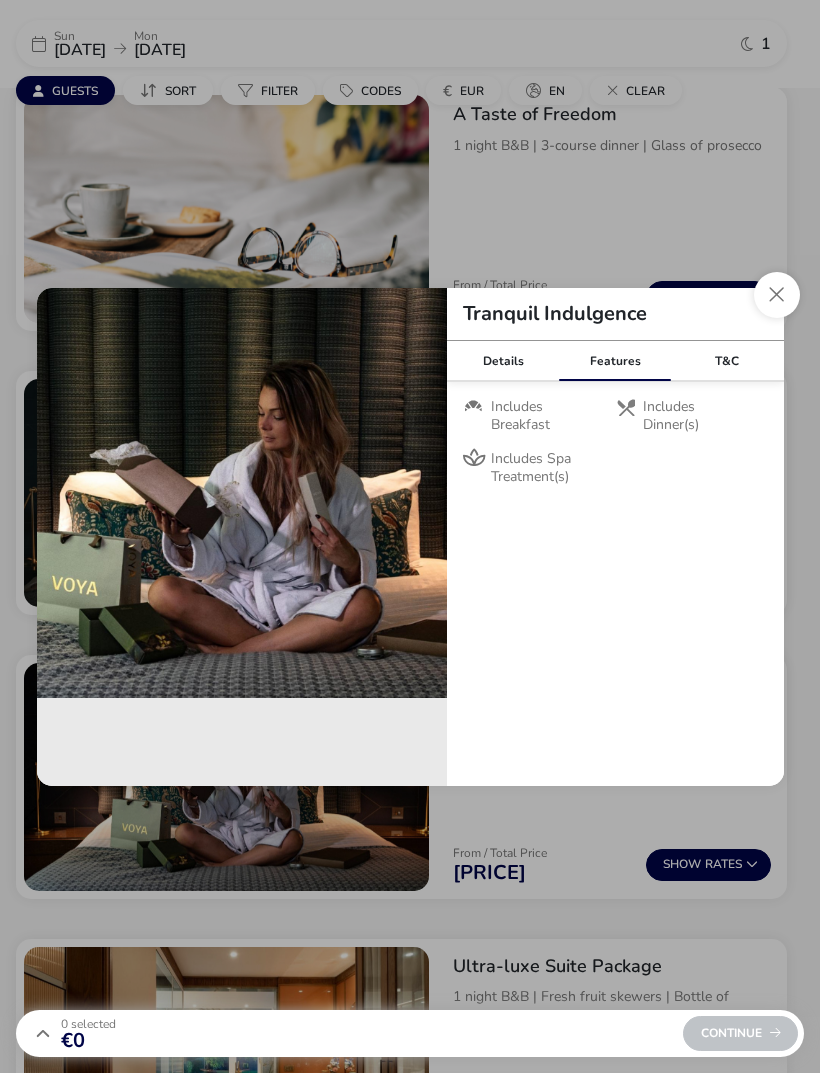 click at bounding box center [777, 295] 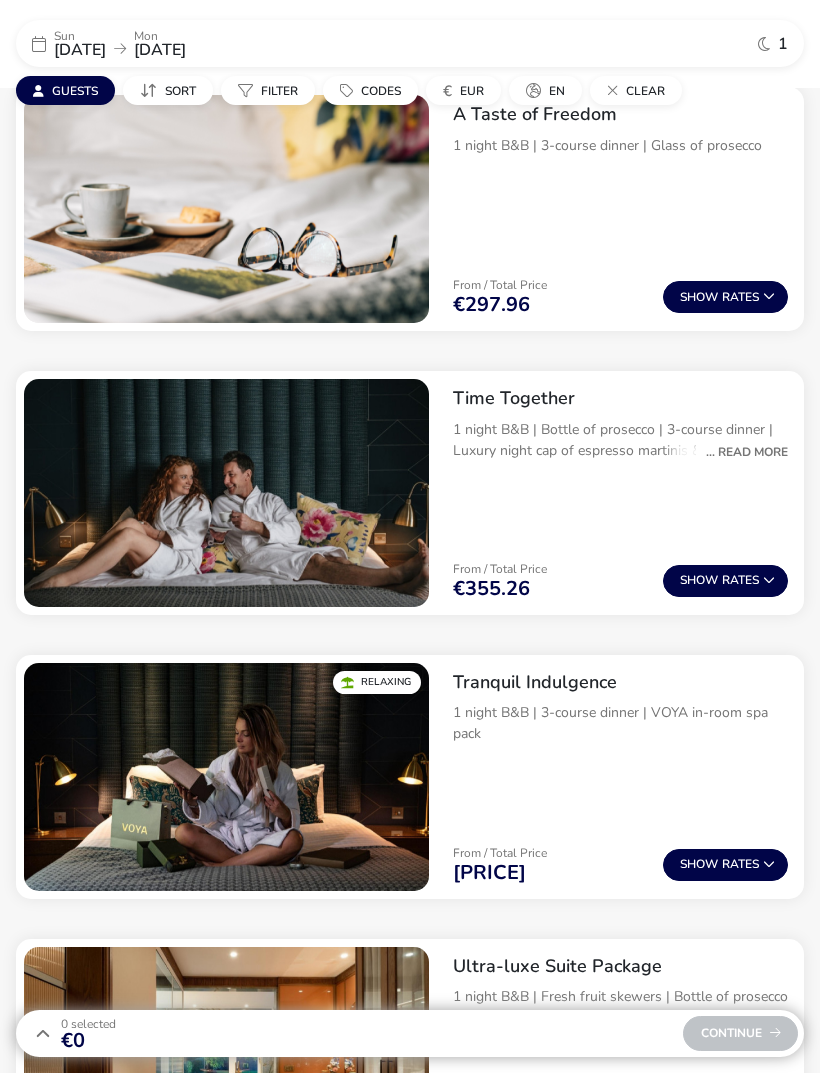 click on "Tranquil Indulgence 1 night B&B | 3-course dinner | VOYA in-room spa pack" at bounding box center [620, 715] 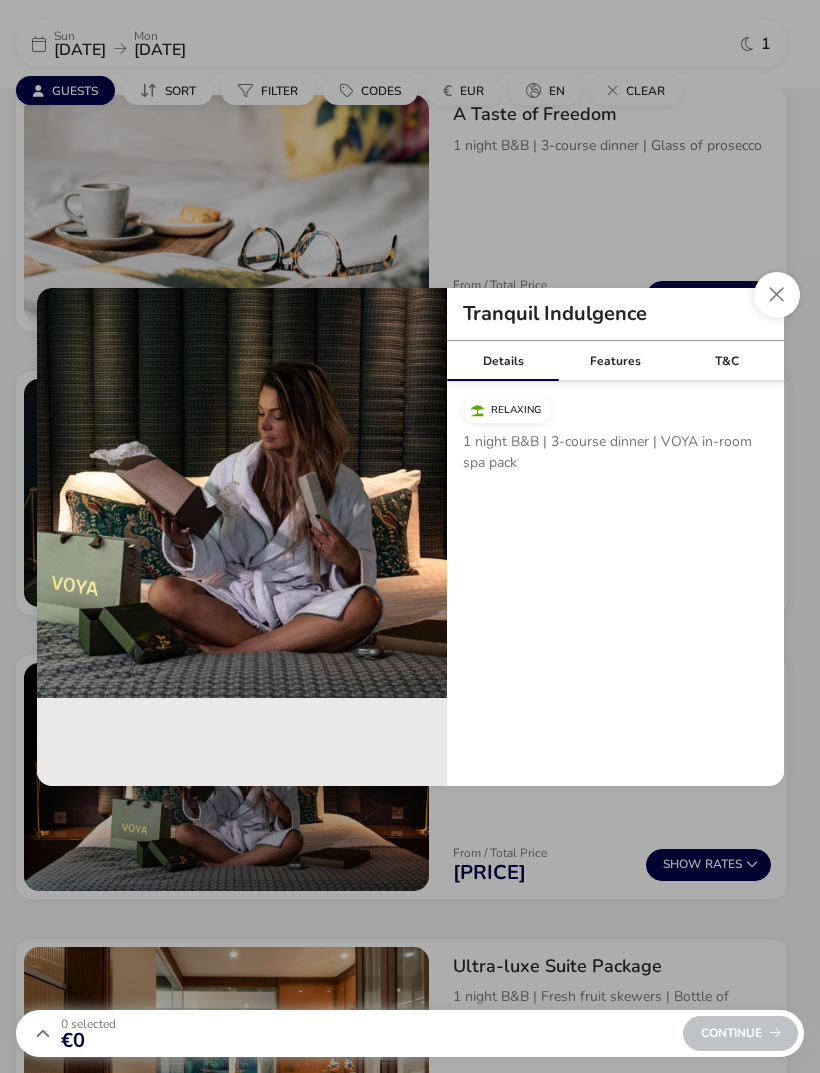 click on "Features" at bounding box center (615, 361) 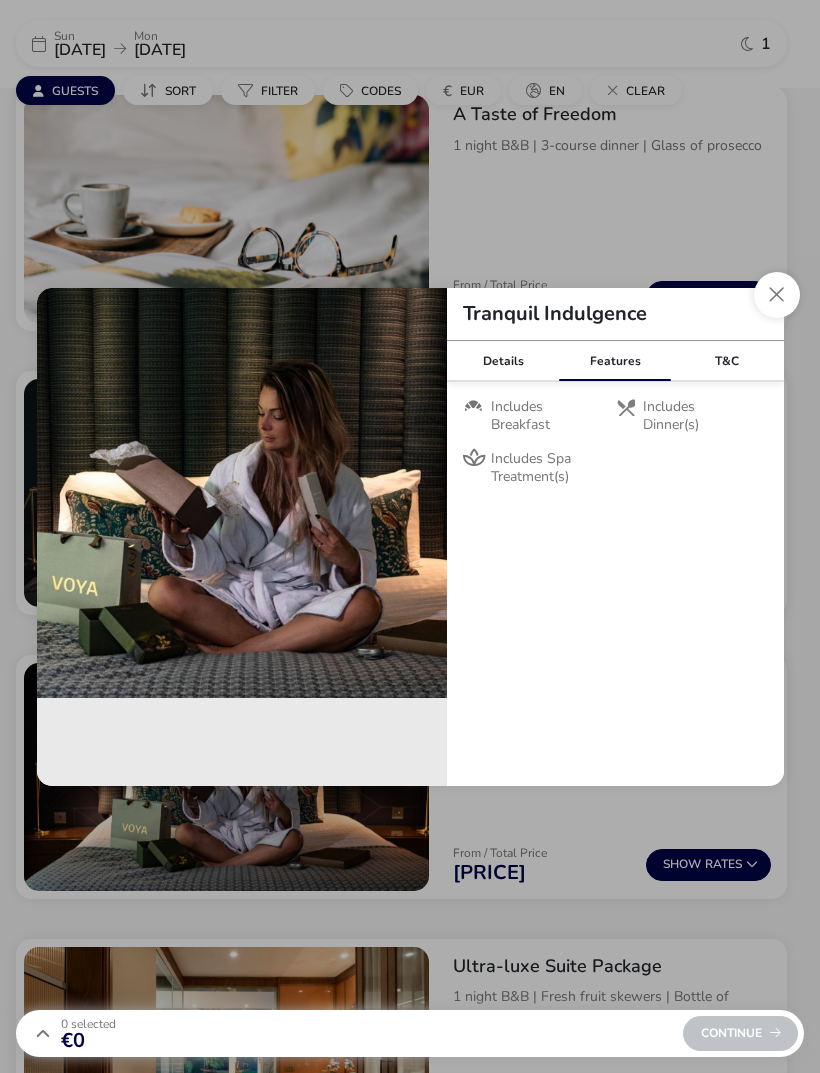 click on "T&C" at bounding box center (727, 361) 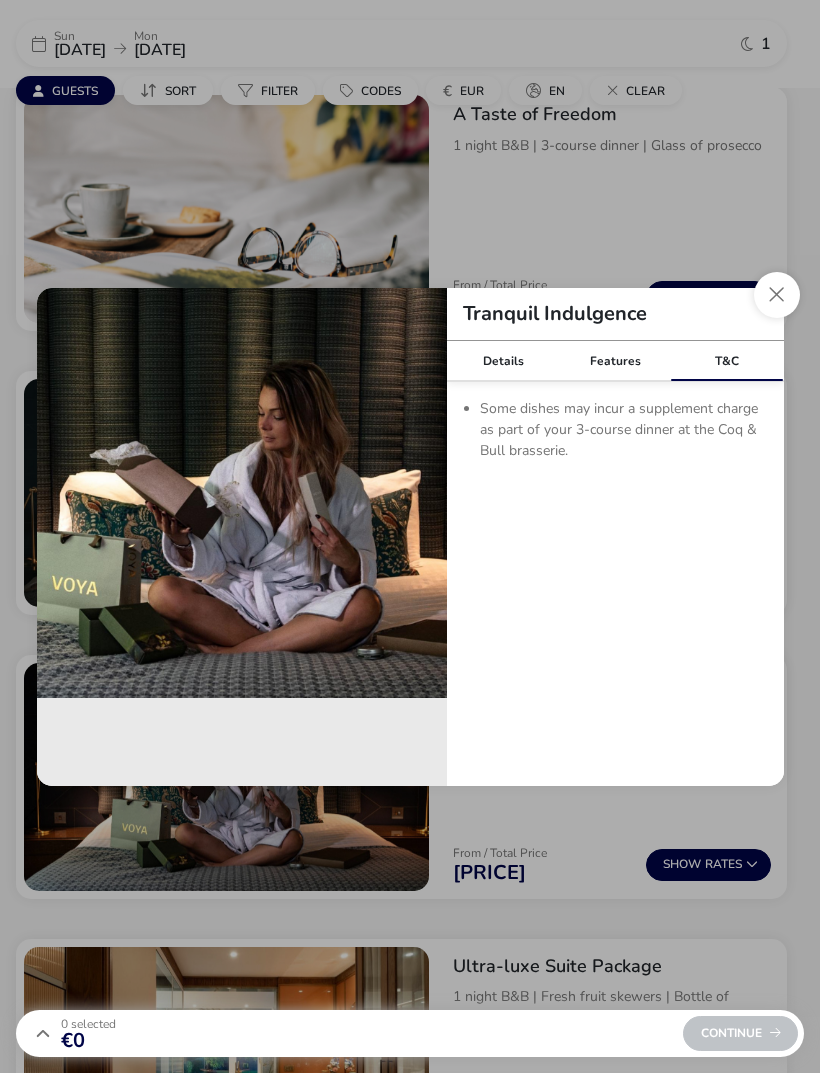 click on "Tranquil Indulgence" at bounding box center [615, 314] 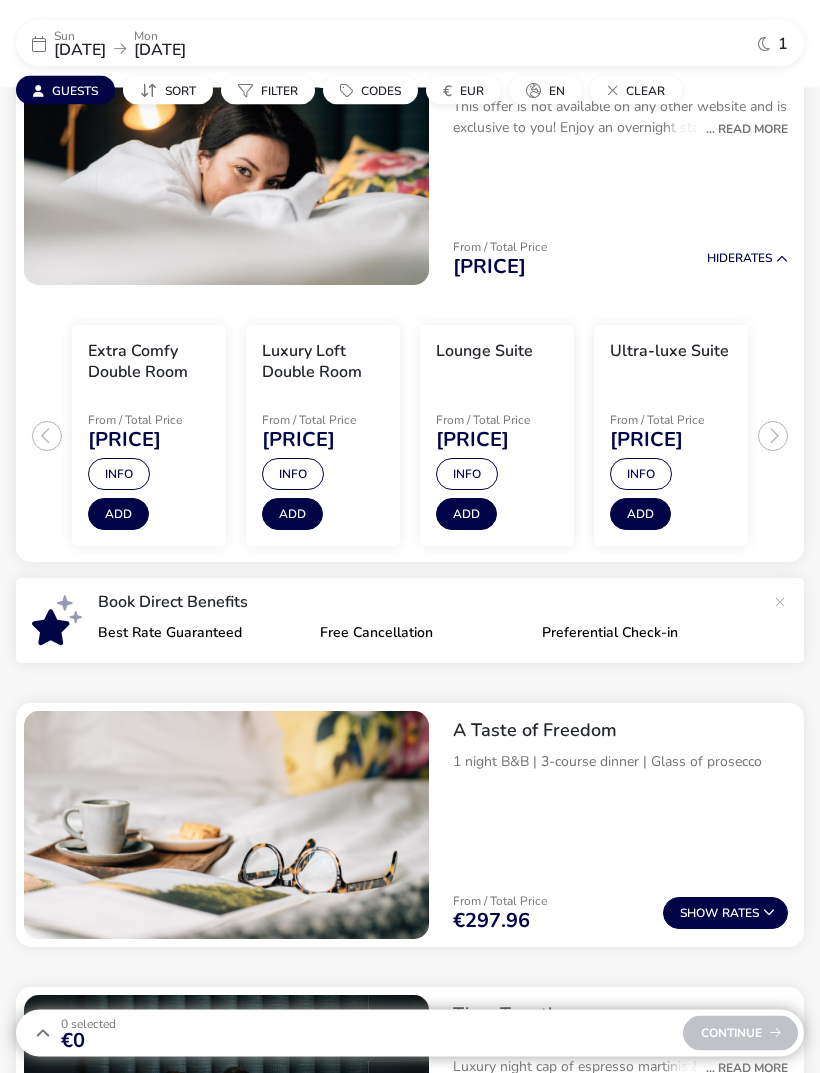 scroll, scrollTop: 168, scrollLeft: 0, axis: vertical 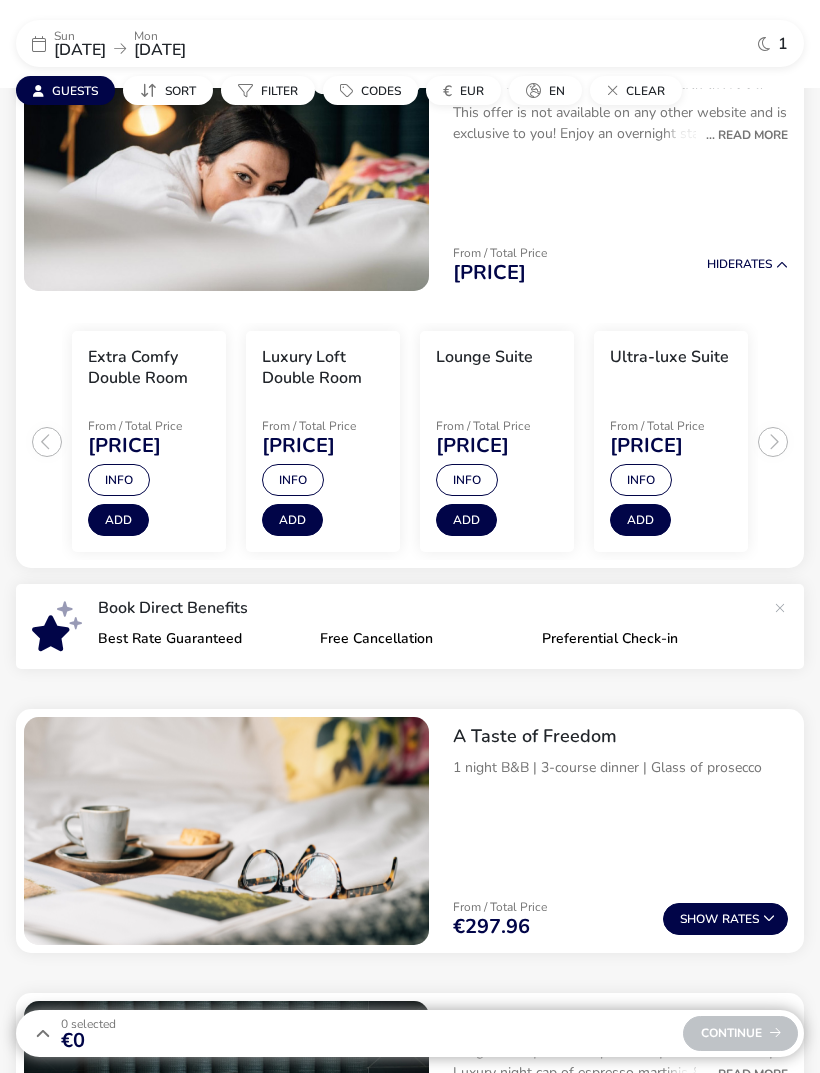 click on "Info" at bounding box center [641, 480] 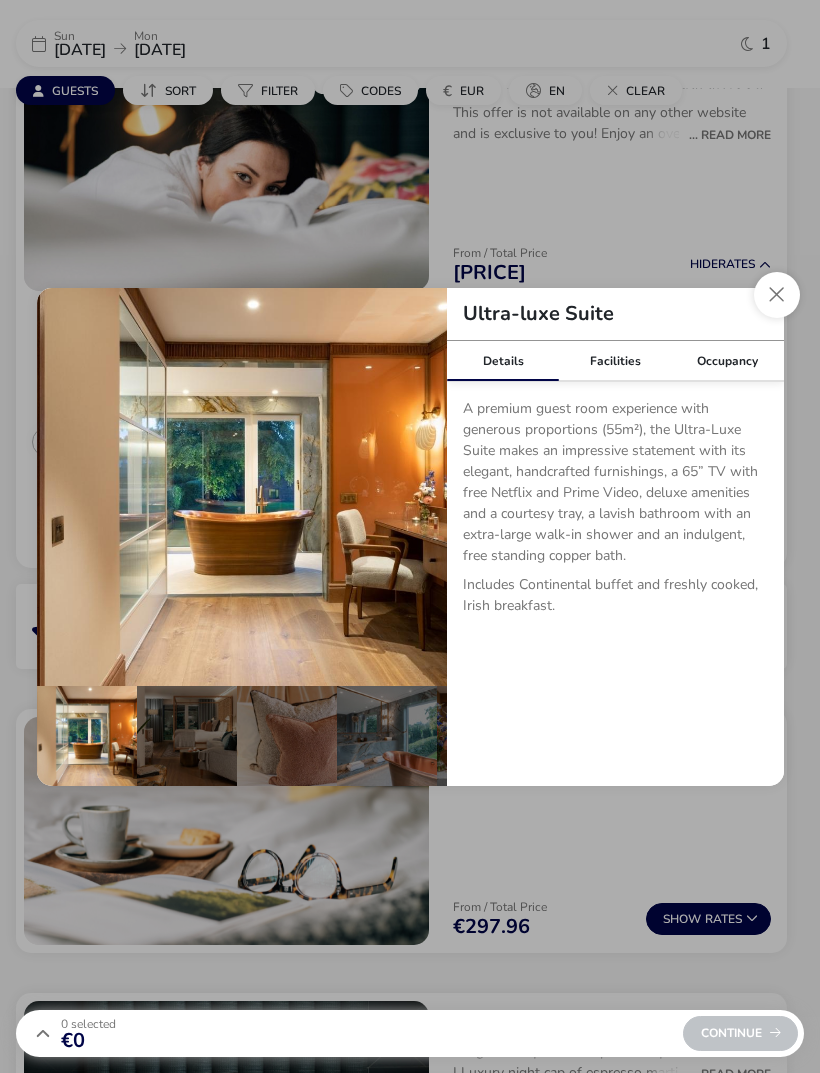 click on "Facilities" at bounding box center [615, 361] 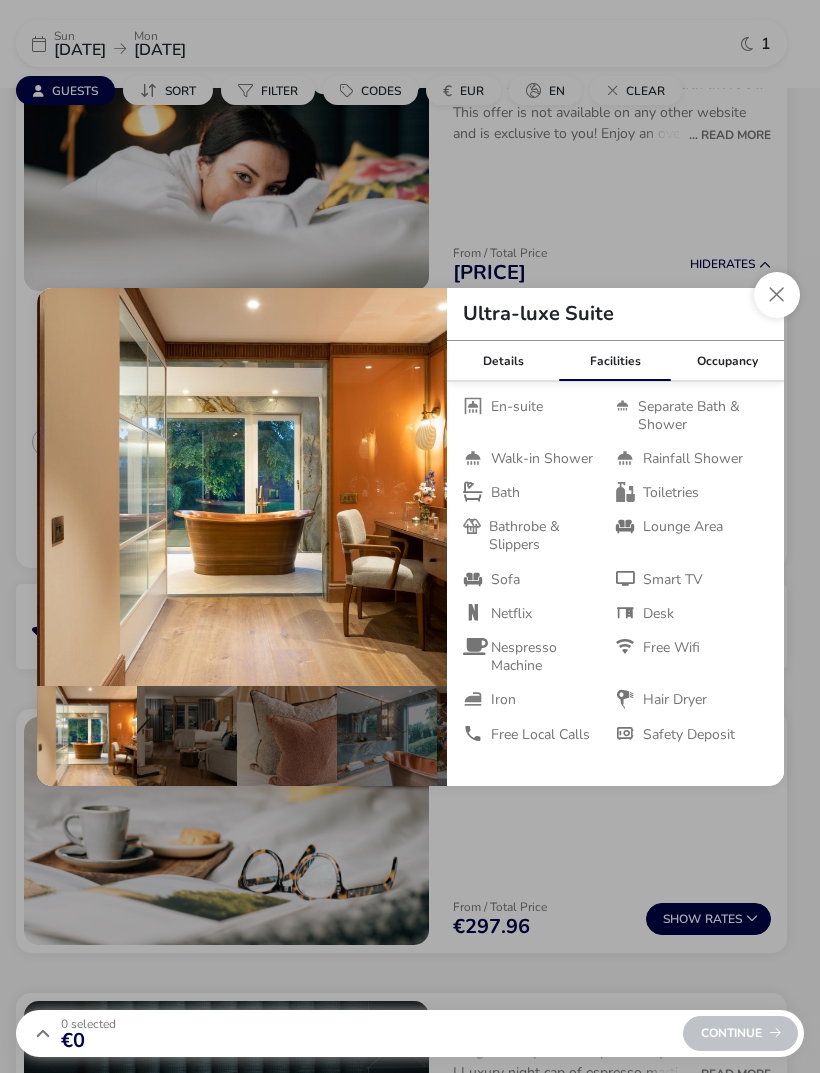 scroll, scrollTop: 0, scrollLeft: 0, axis: both 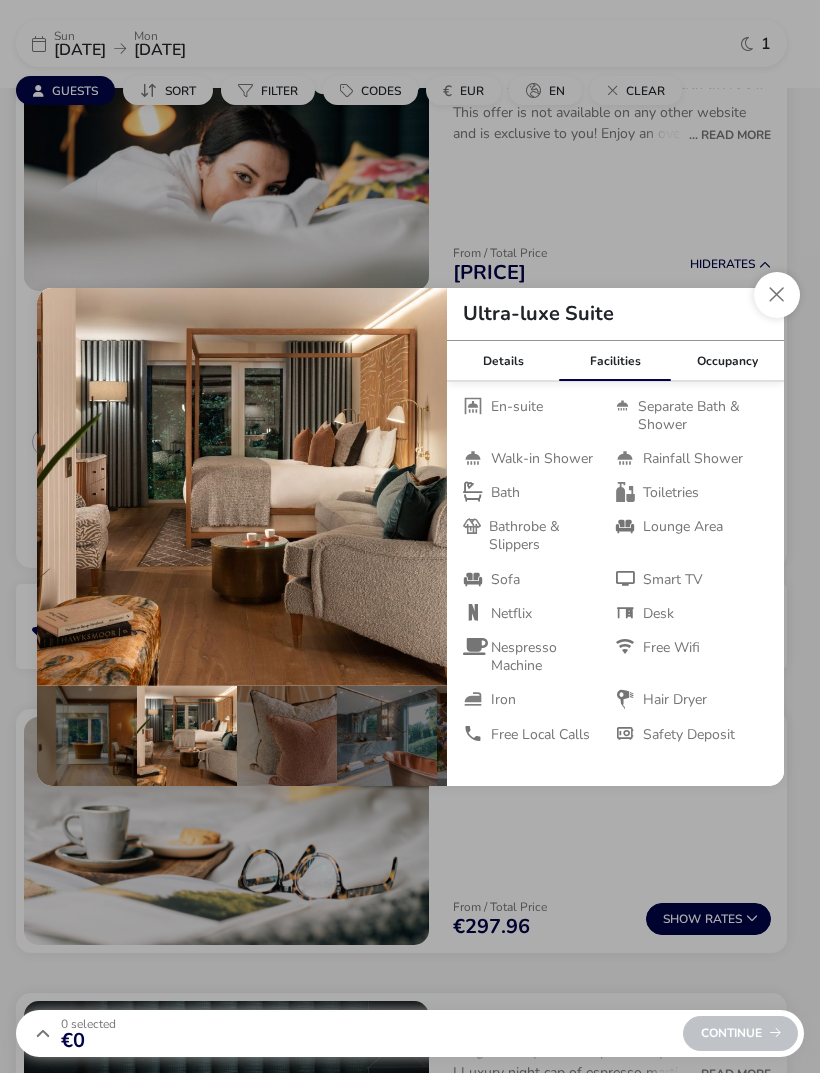 click at bounding box center [417, 487] 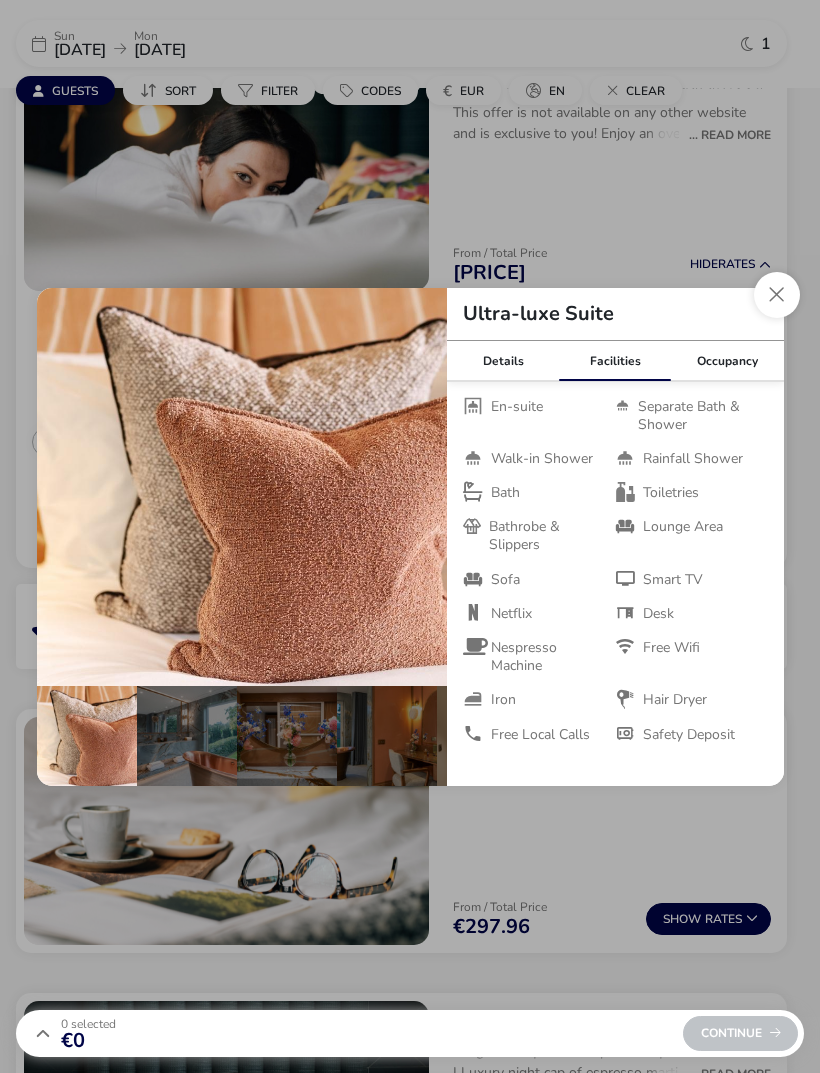 click at bounding box center [417, 487] 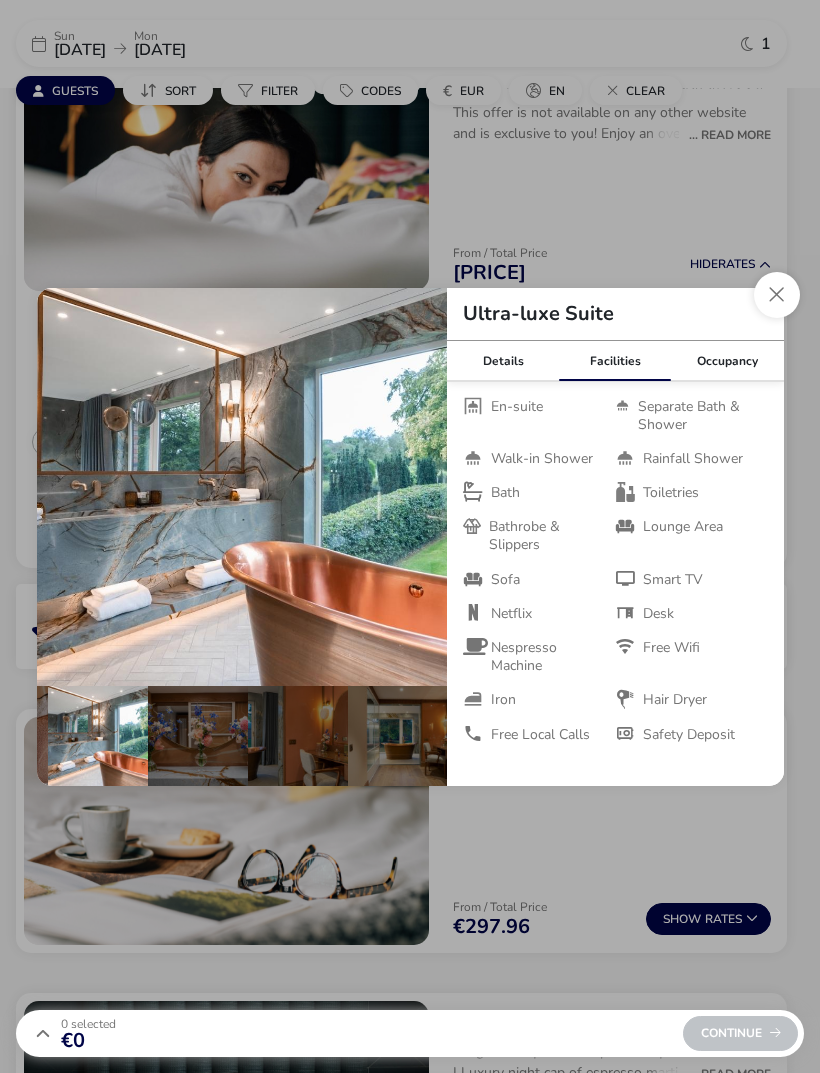 click at bounding box center [417, 487] 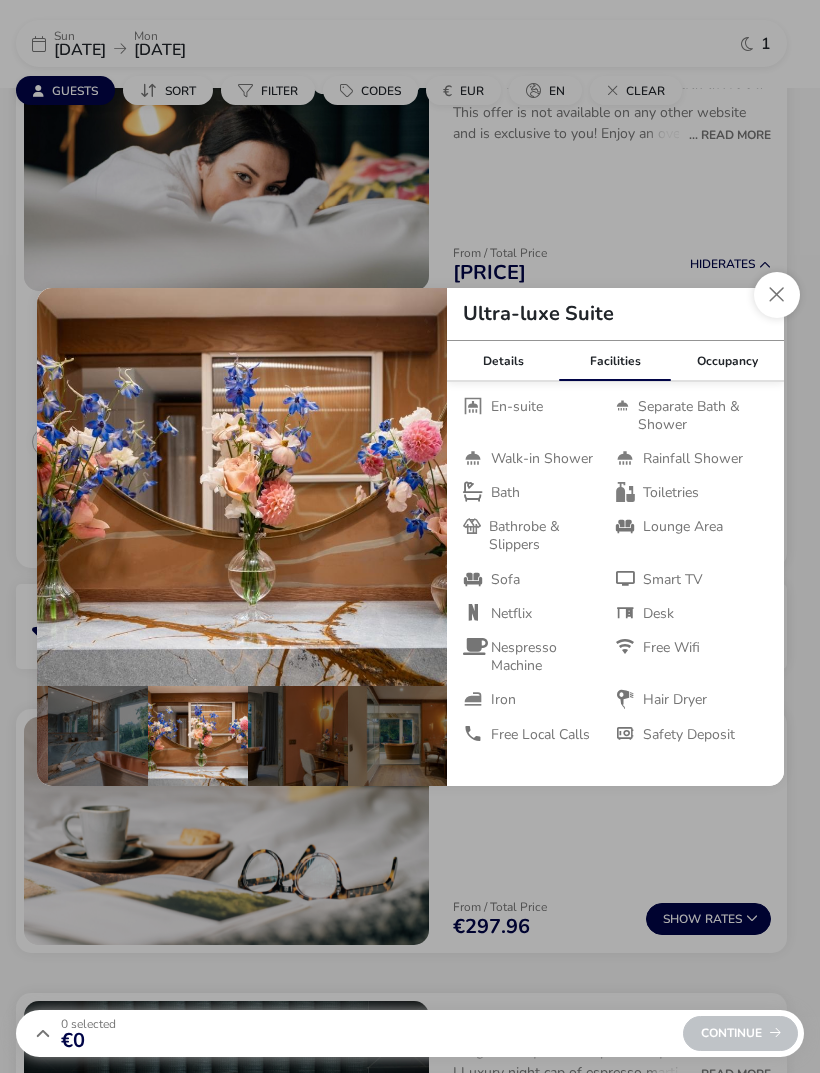 click at bounding box center [417, 487] 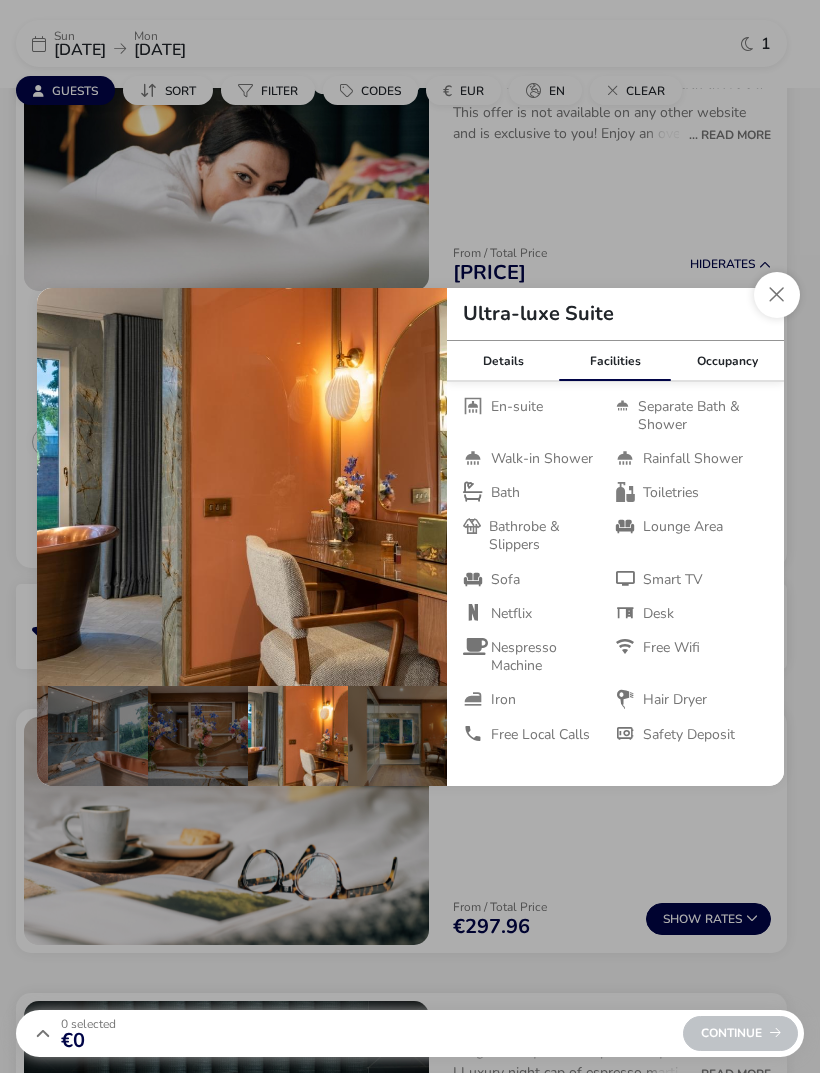 click at bounding box center (417, 487) 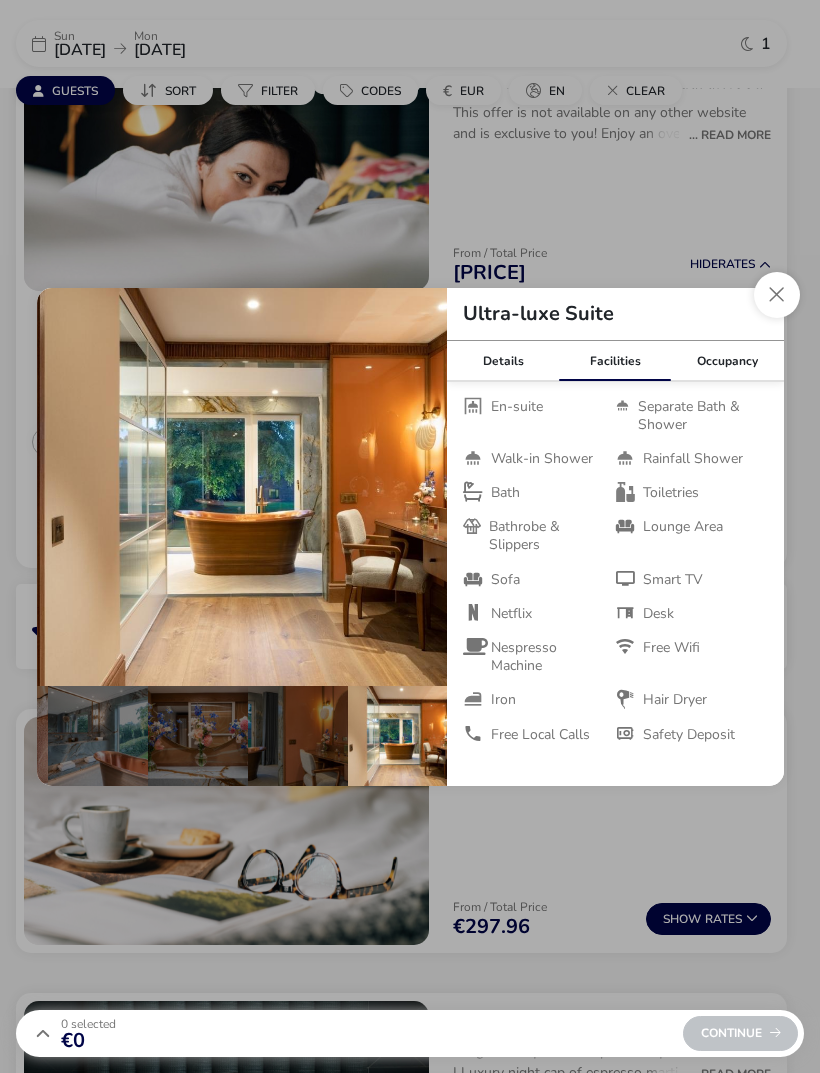click at bounding box center [417, 487] 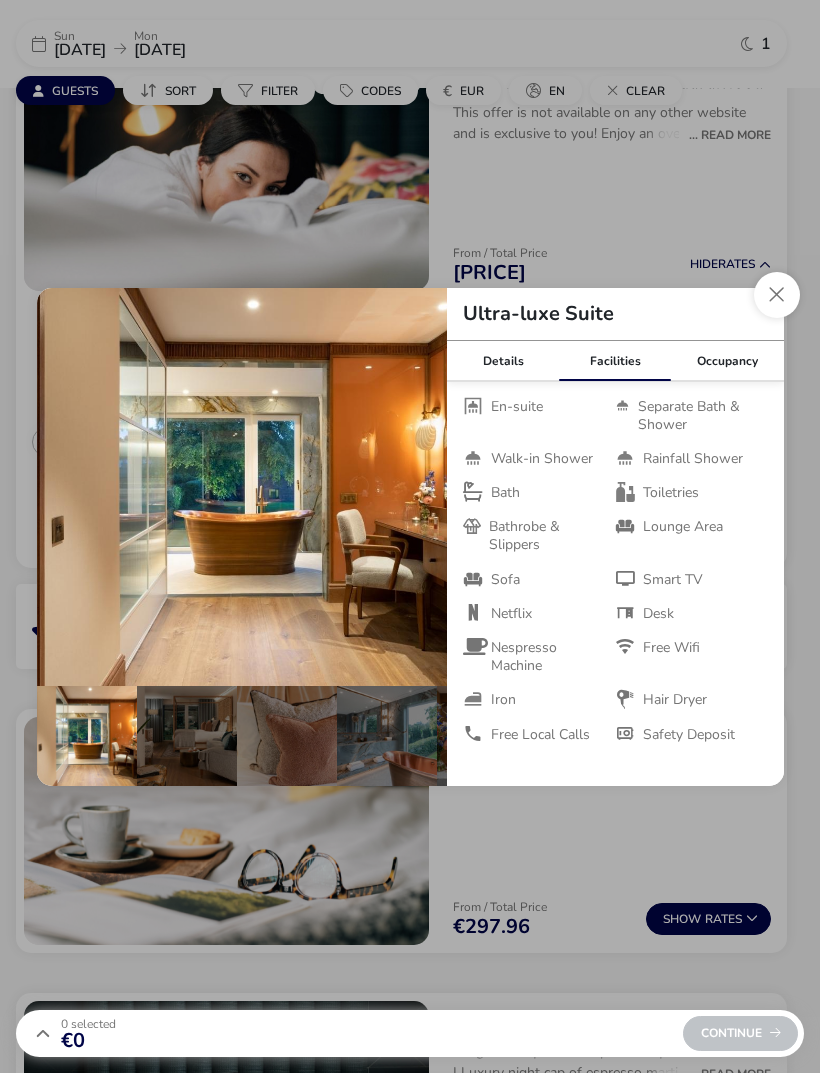 click at bounding box center (417, 487) 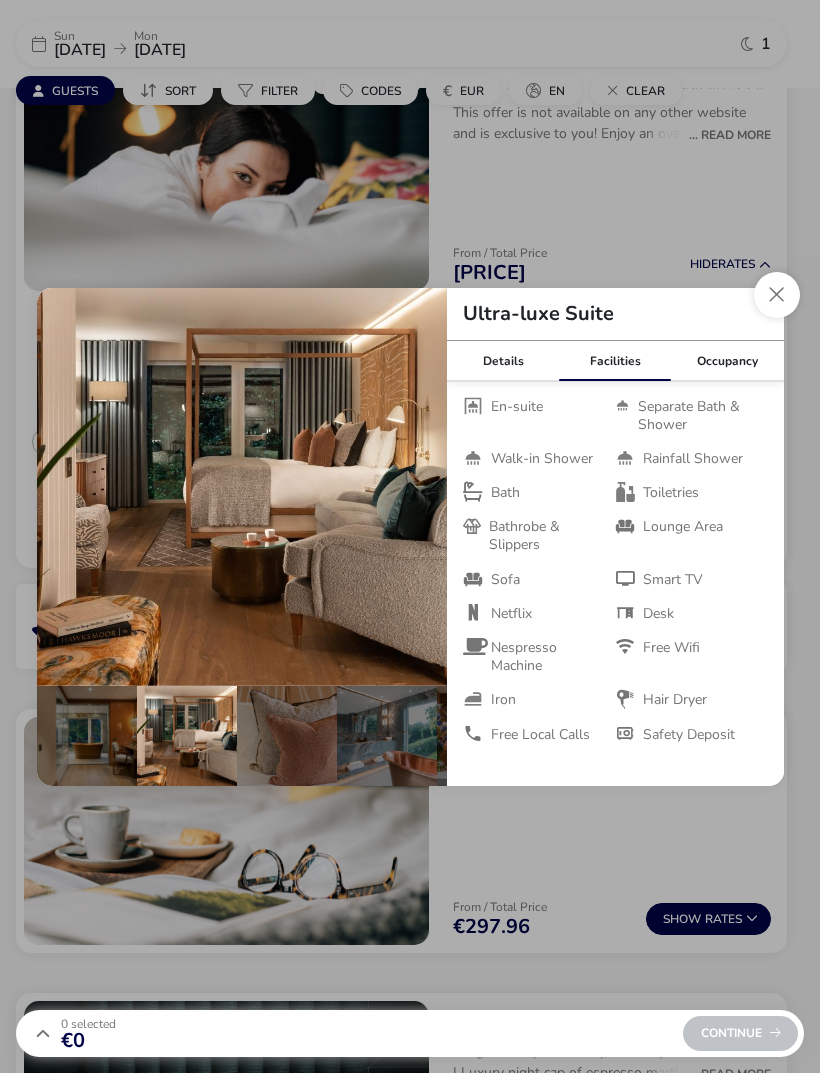 click at bounding box center (417, 487) 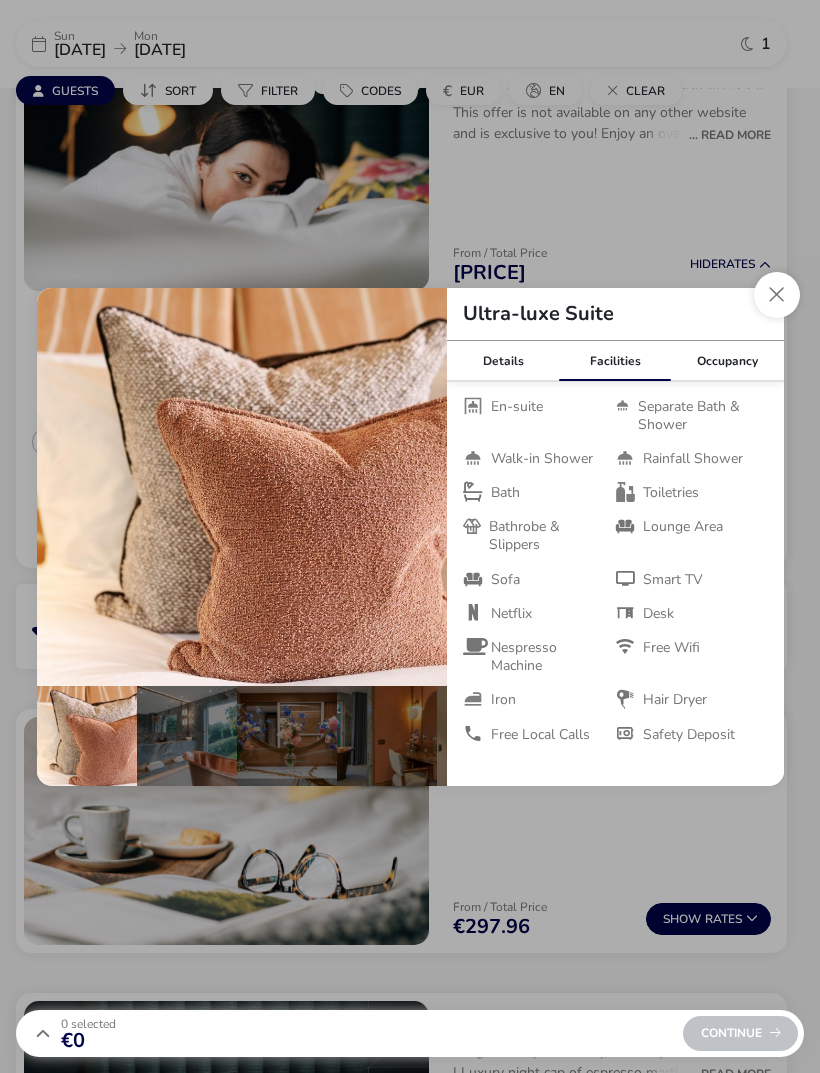 click at bounding box center [417, 487] 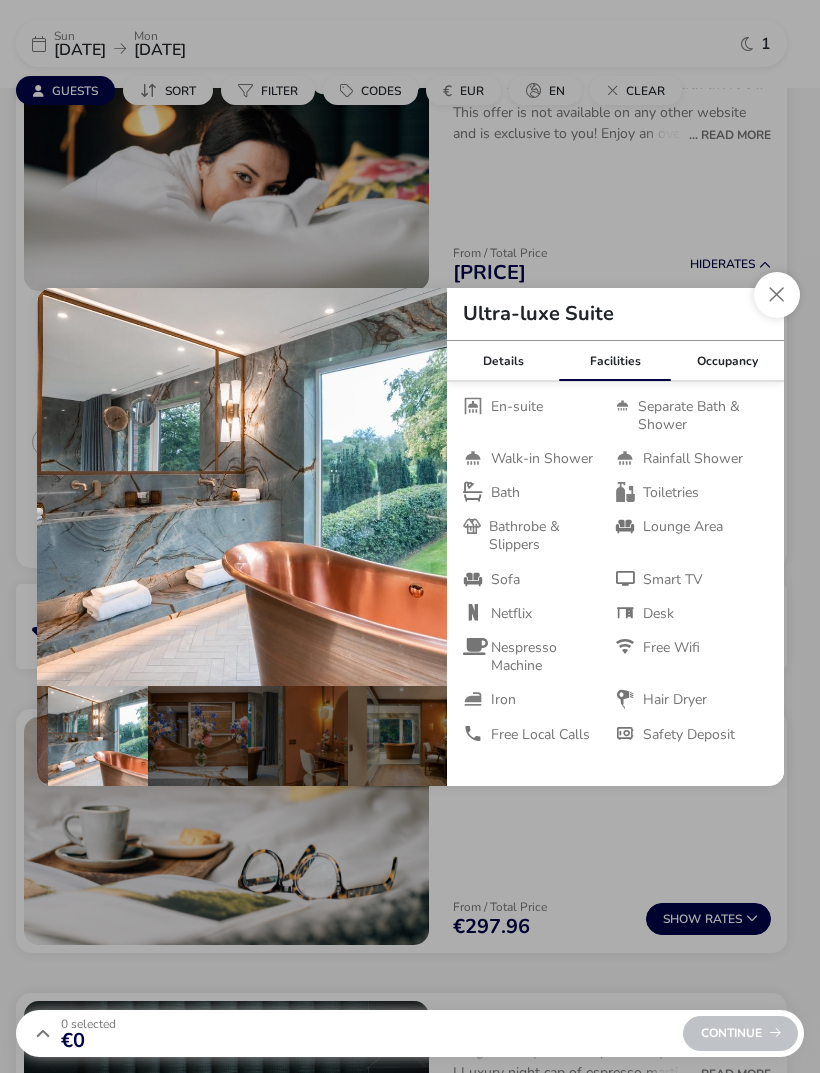 click at bounding box center [777, 295] 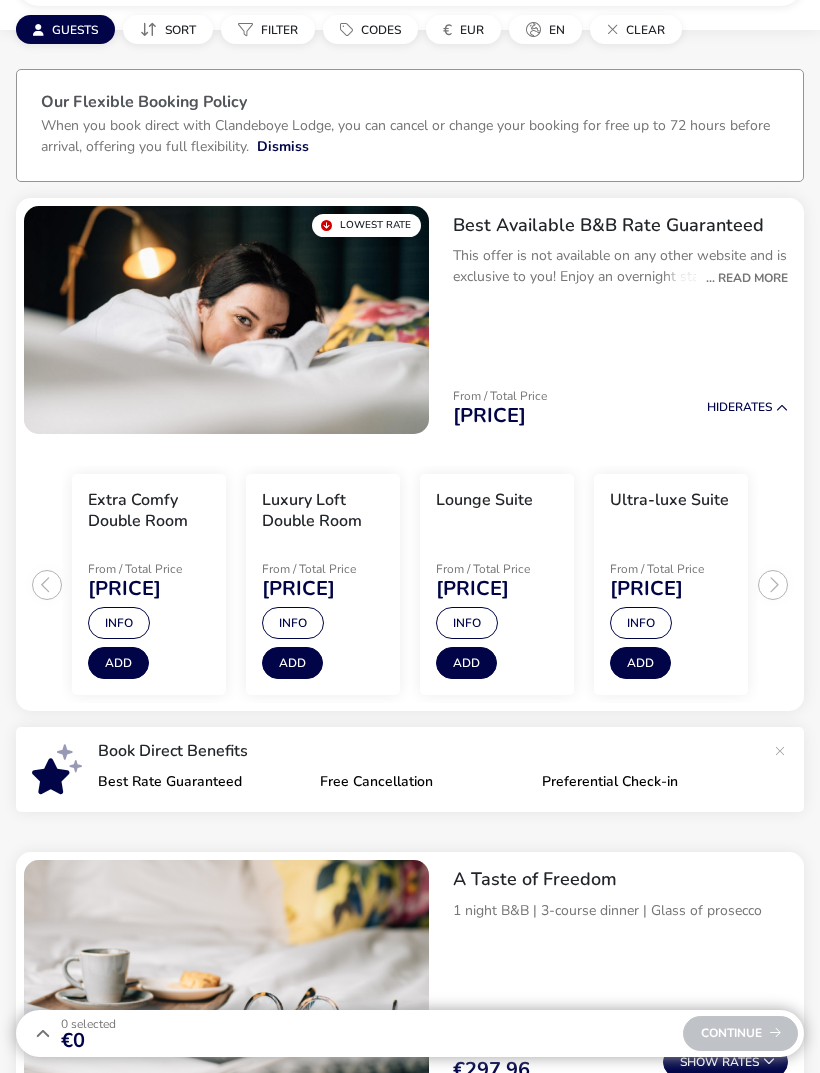scroll, scrollTop: 0, scrollLeft: 0, axis: both 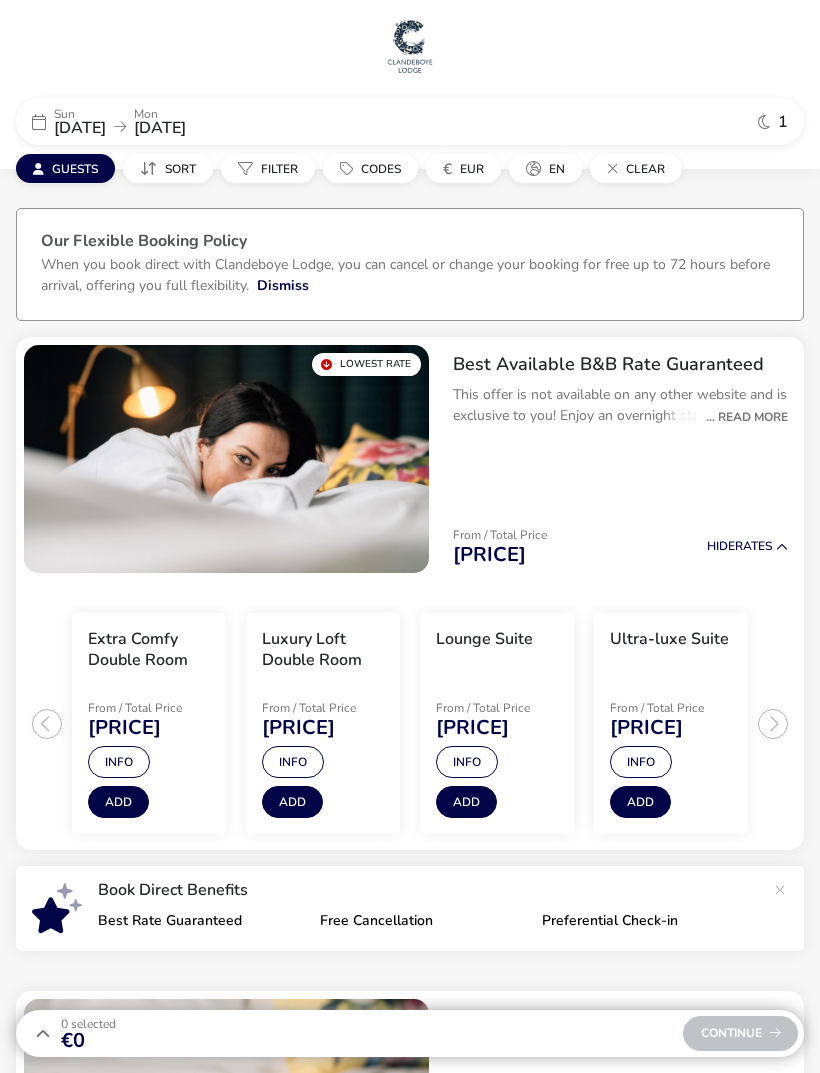 click at bounding box center [410, 46] 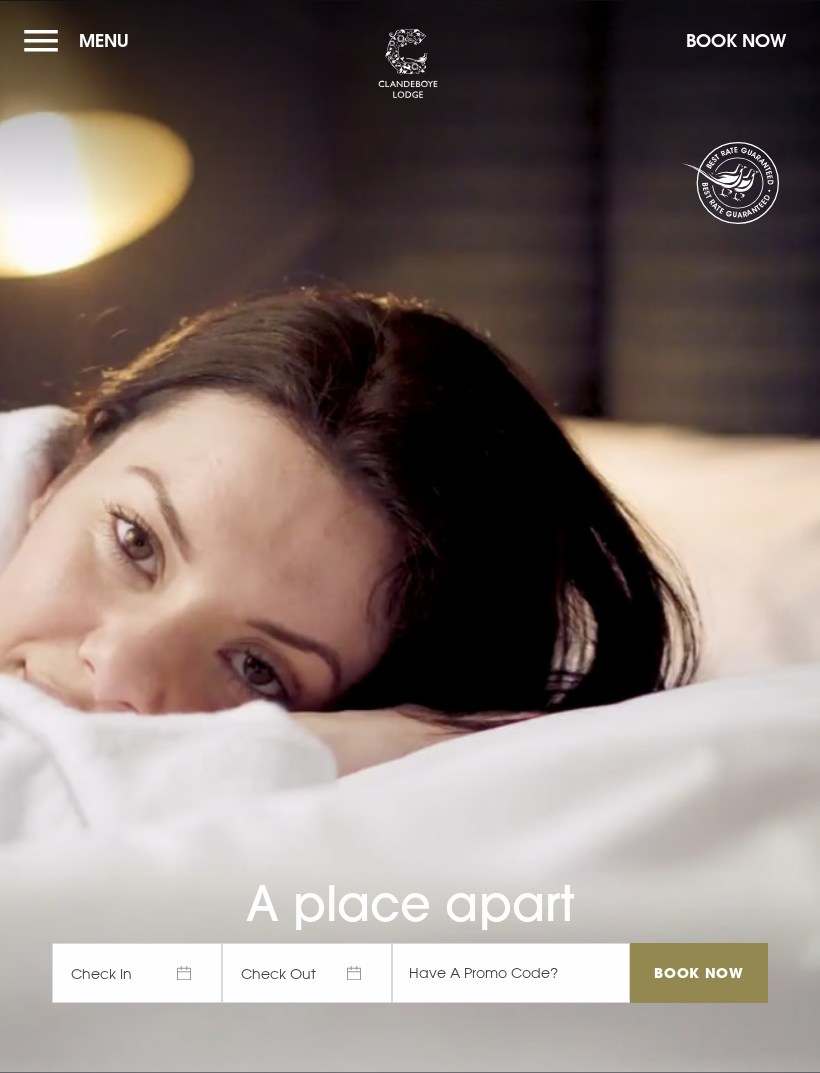 scroll, scrollTop: 0, scrollLeft: 0, axis: both 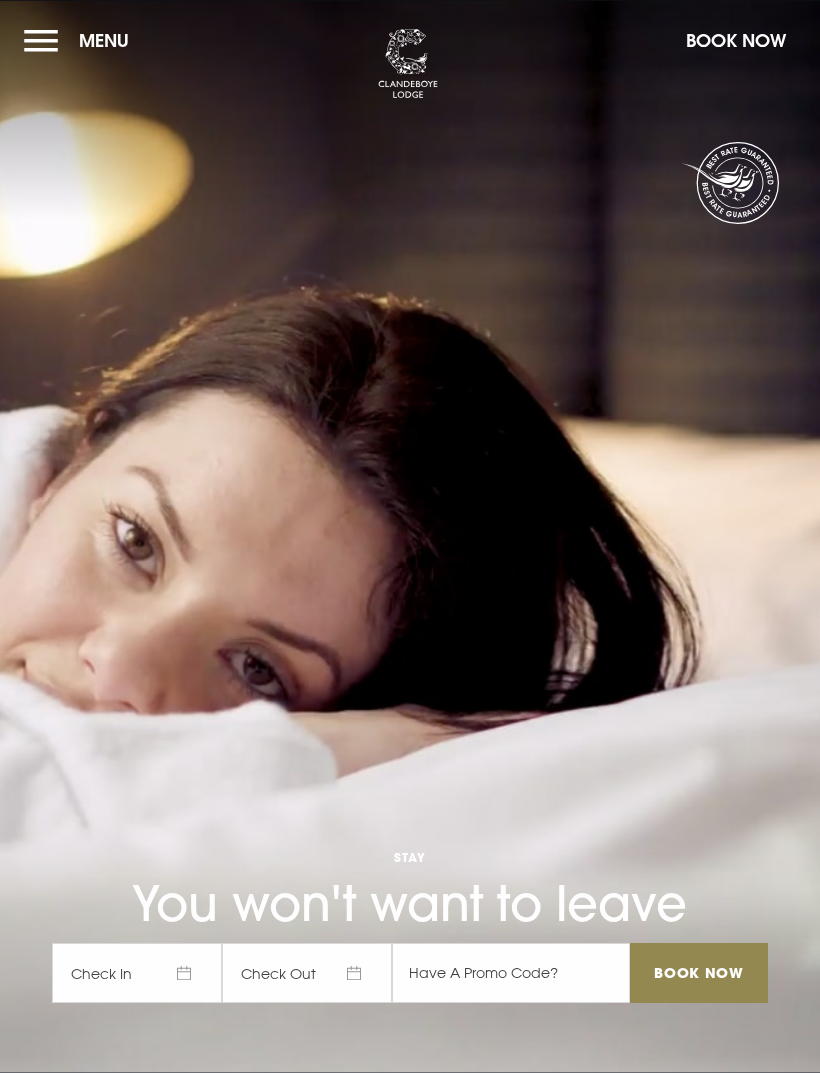 click on "Menu" at bounding box center (104, 40) 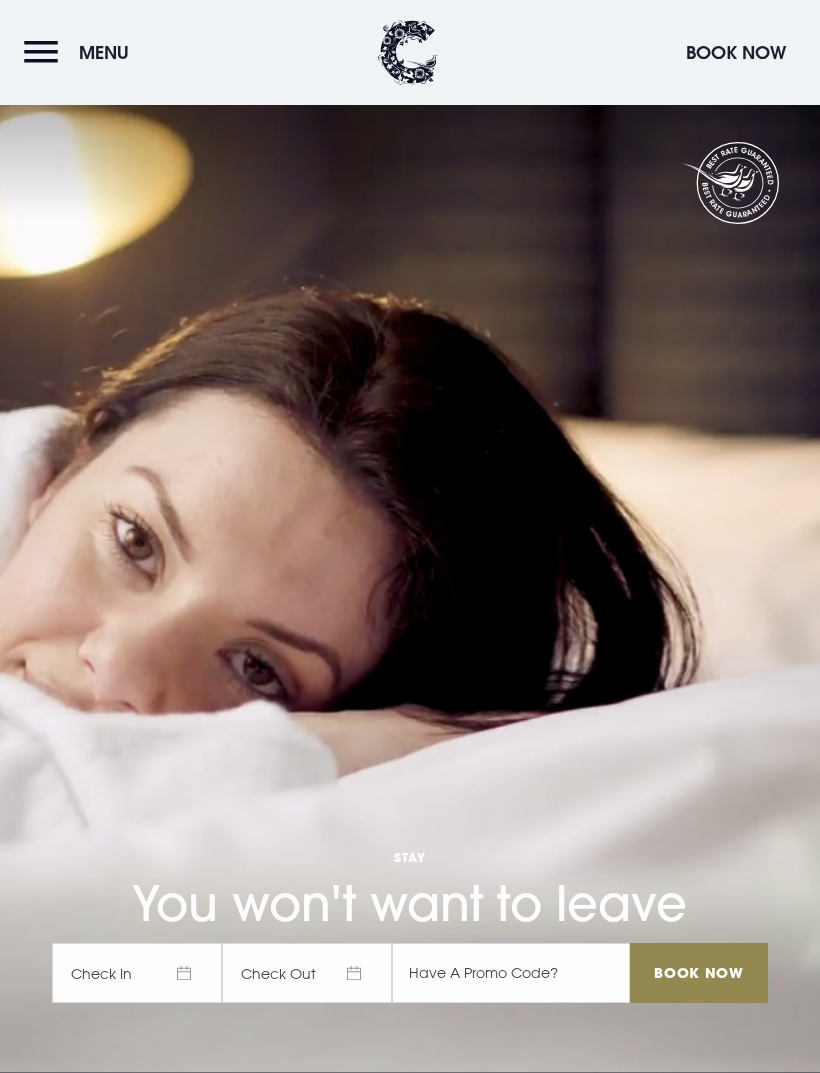 scroll, scrollTop: 577, scrollLeft: 0, axis: vertical 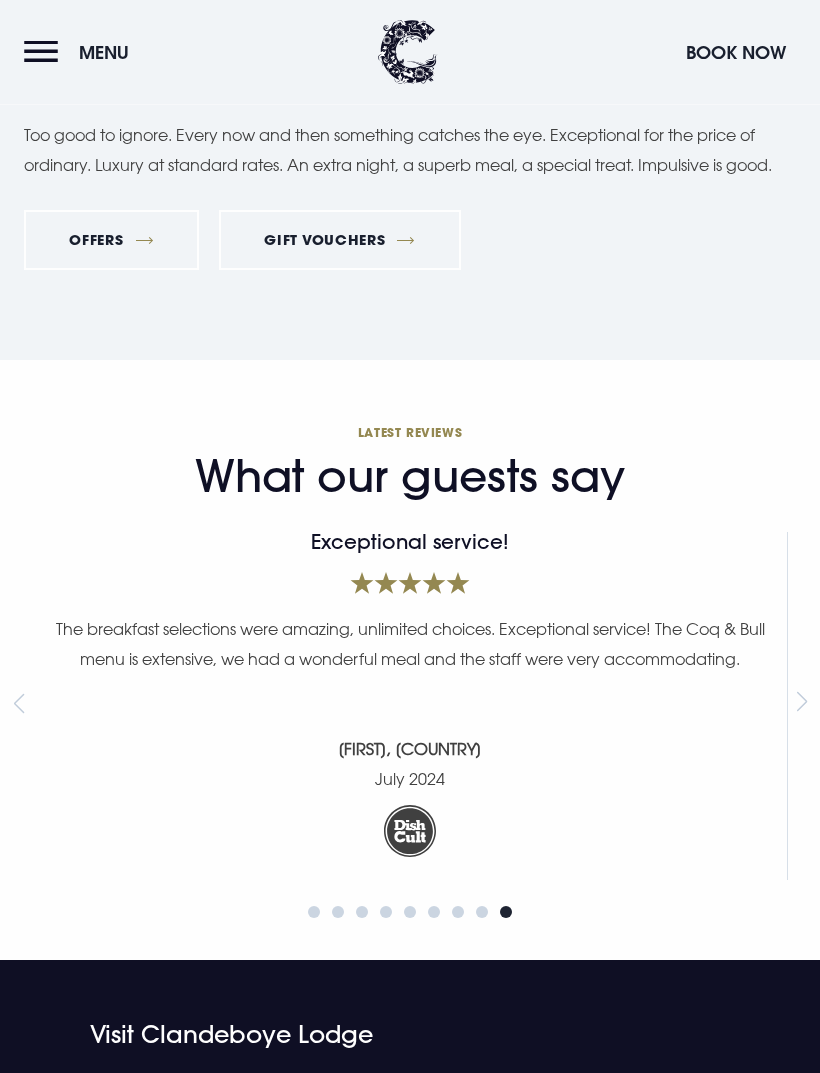 click on "Menu" at bounding box center [104, 52] 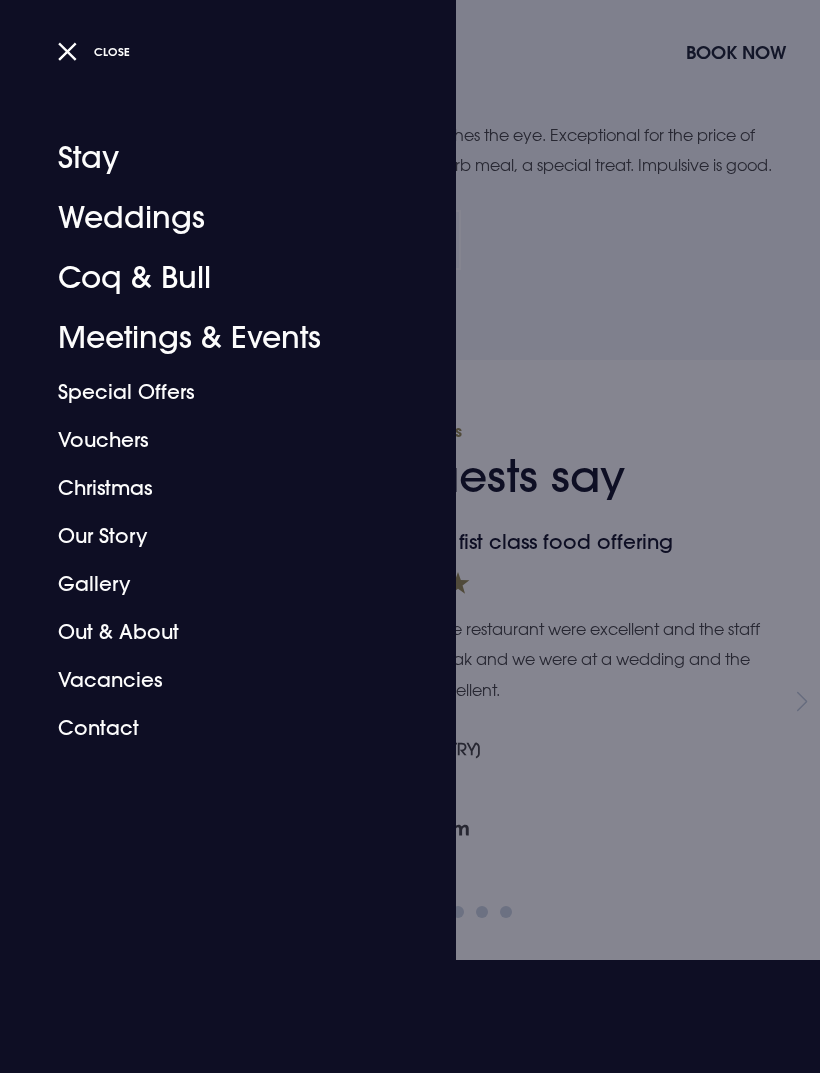 click on "Coq & Bull" at bounding box center (216, 278) 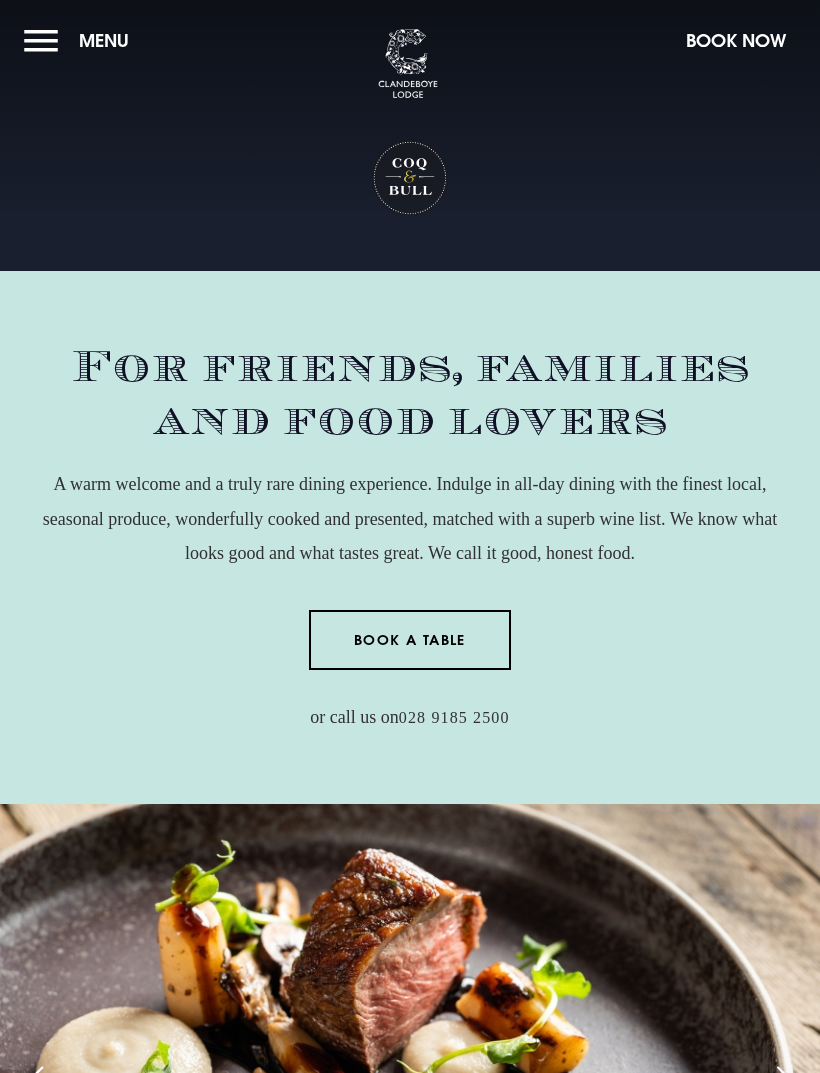 scroll, scrollTop: 0, scrollLeft: 0, axis: both 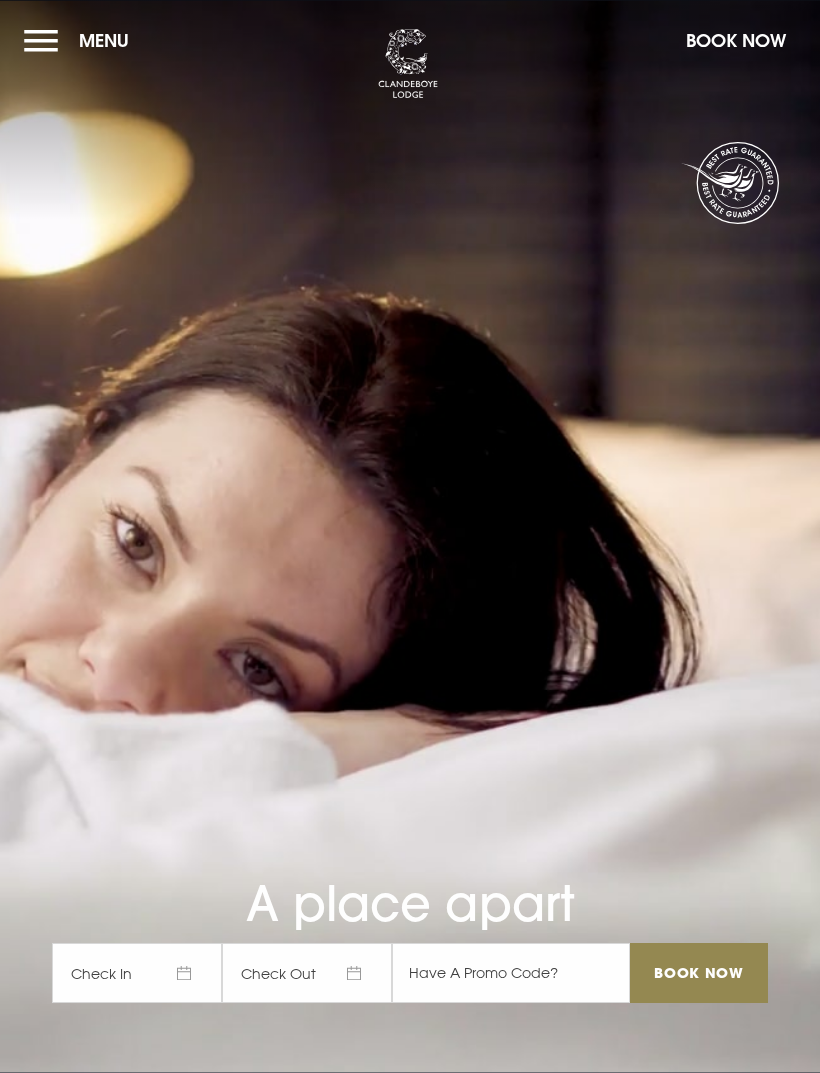 click on "Menu" at bounding box center [81, 40] 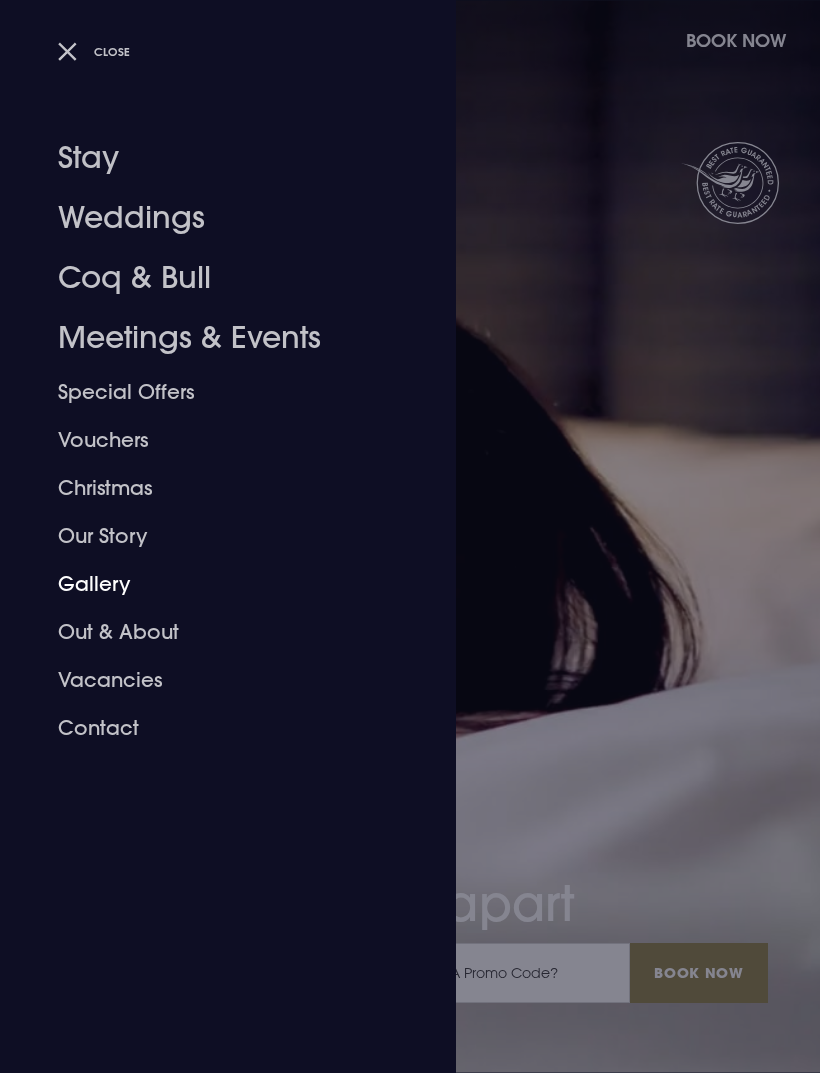 click on "Gallery" at bounding box center (216, 584) 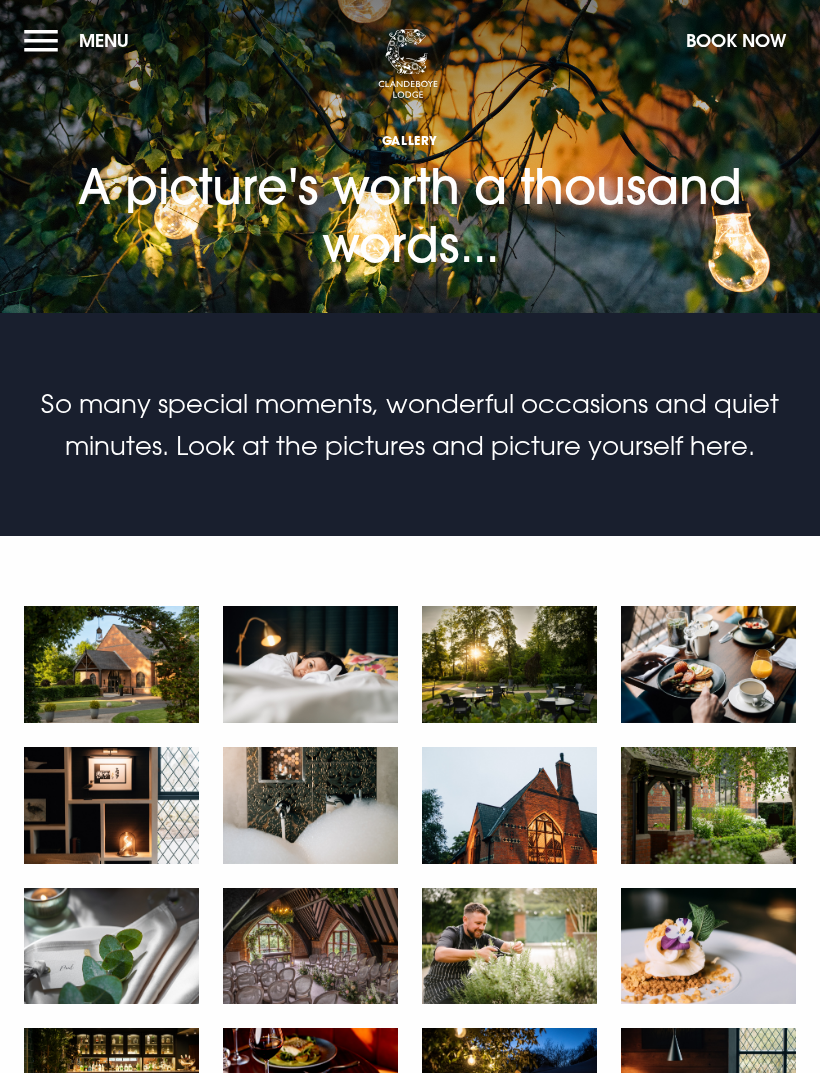 scroll, scrollTop: 0, scrollLeft: 0, axis: both 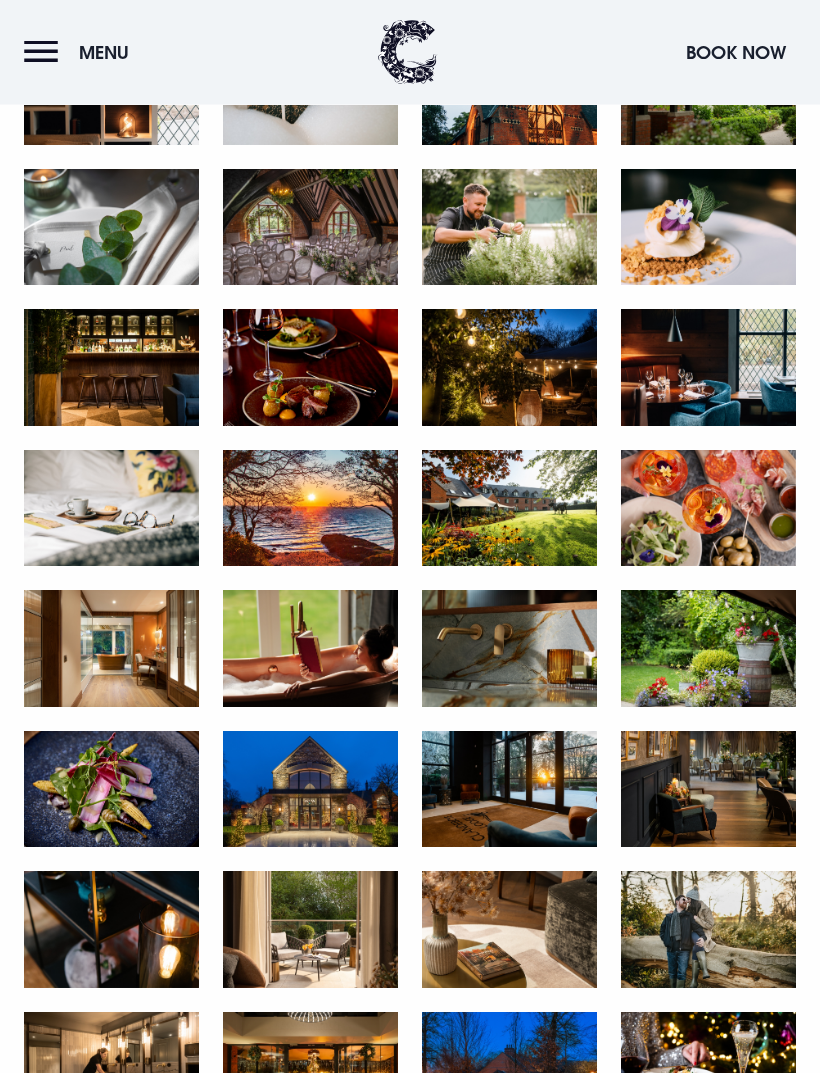 click at bounding box center [509, 790] 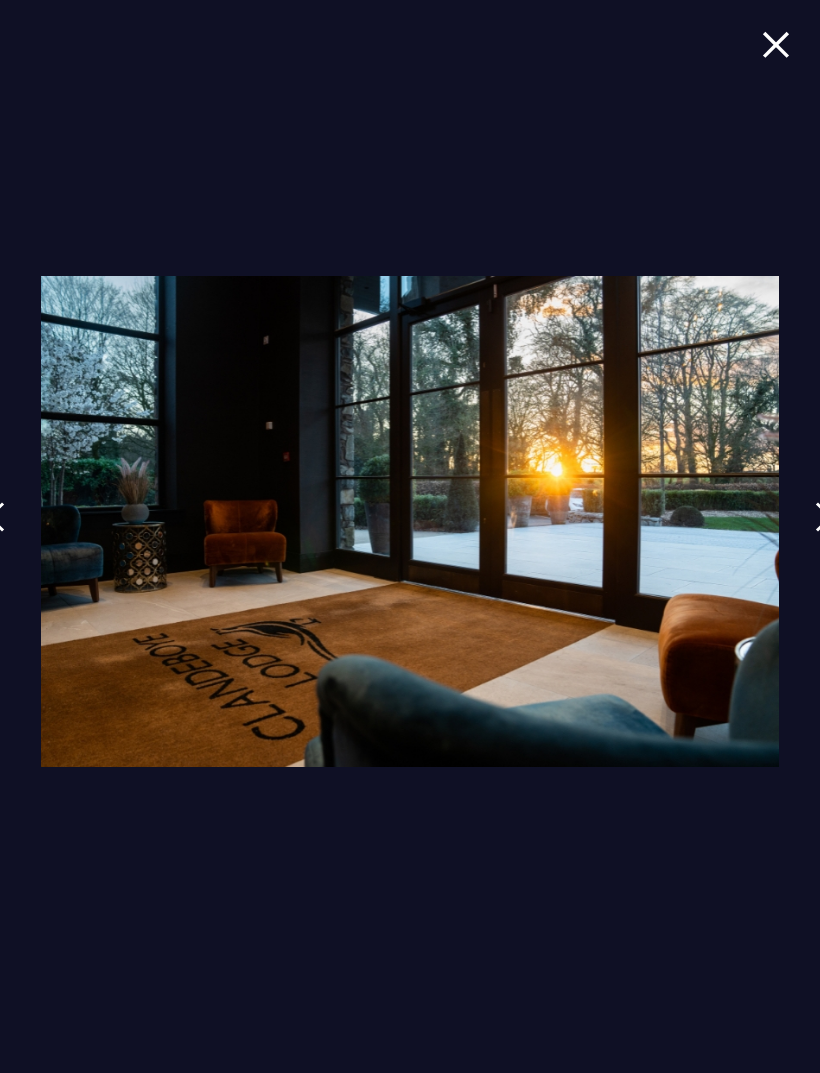 scroll, scrollTop: 0, scrollLeft: 0, axis: both 